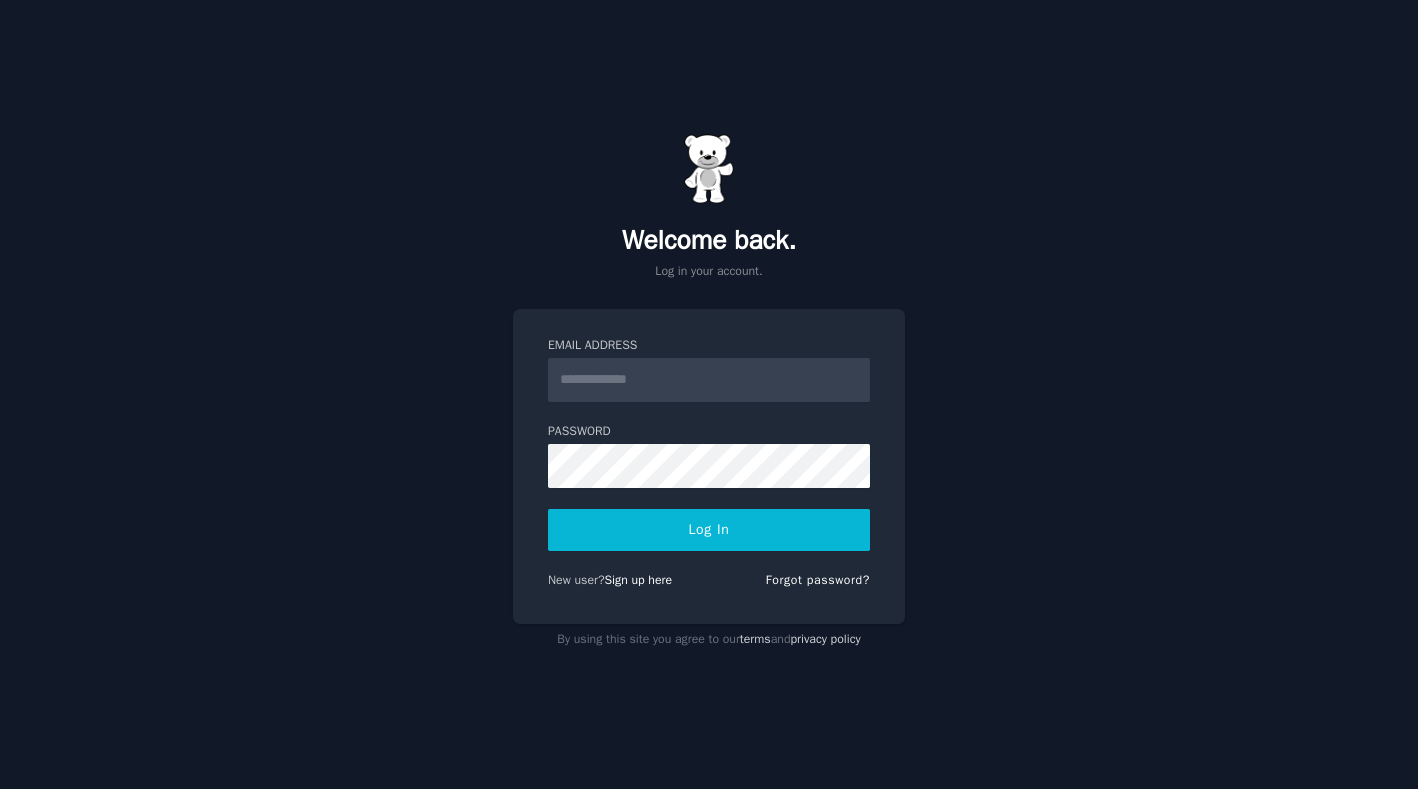 scroll, scrollTop: 0, scrollLeft: 0, axis: both 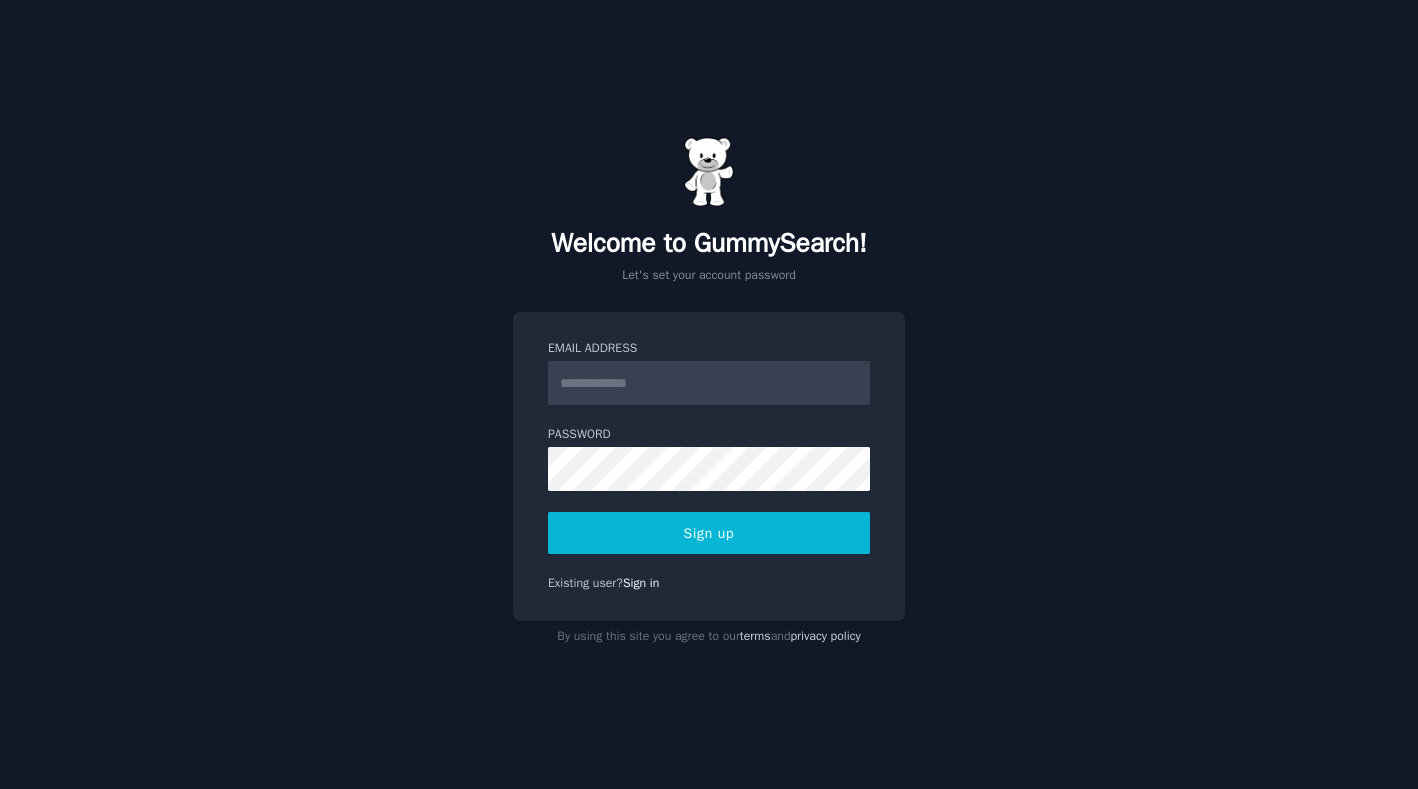 click on "Email Address" at bounding box center [709, 383] 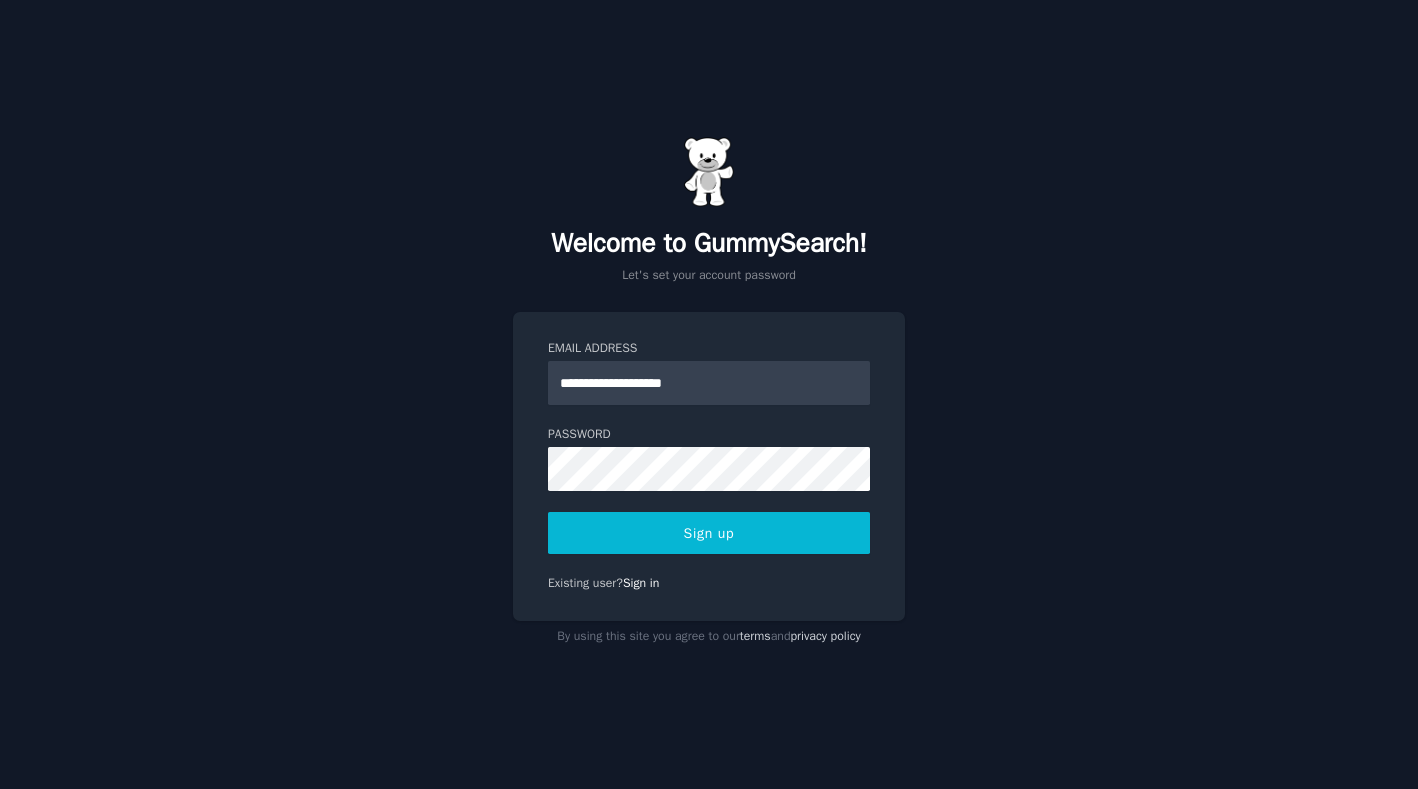 type on "**********" 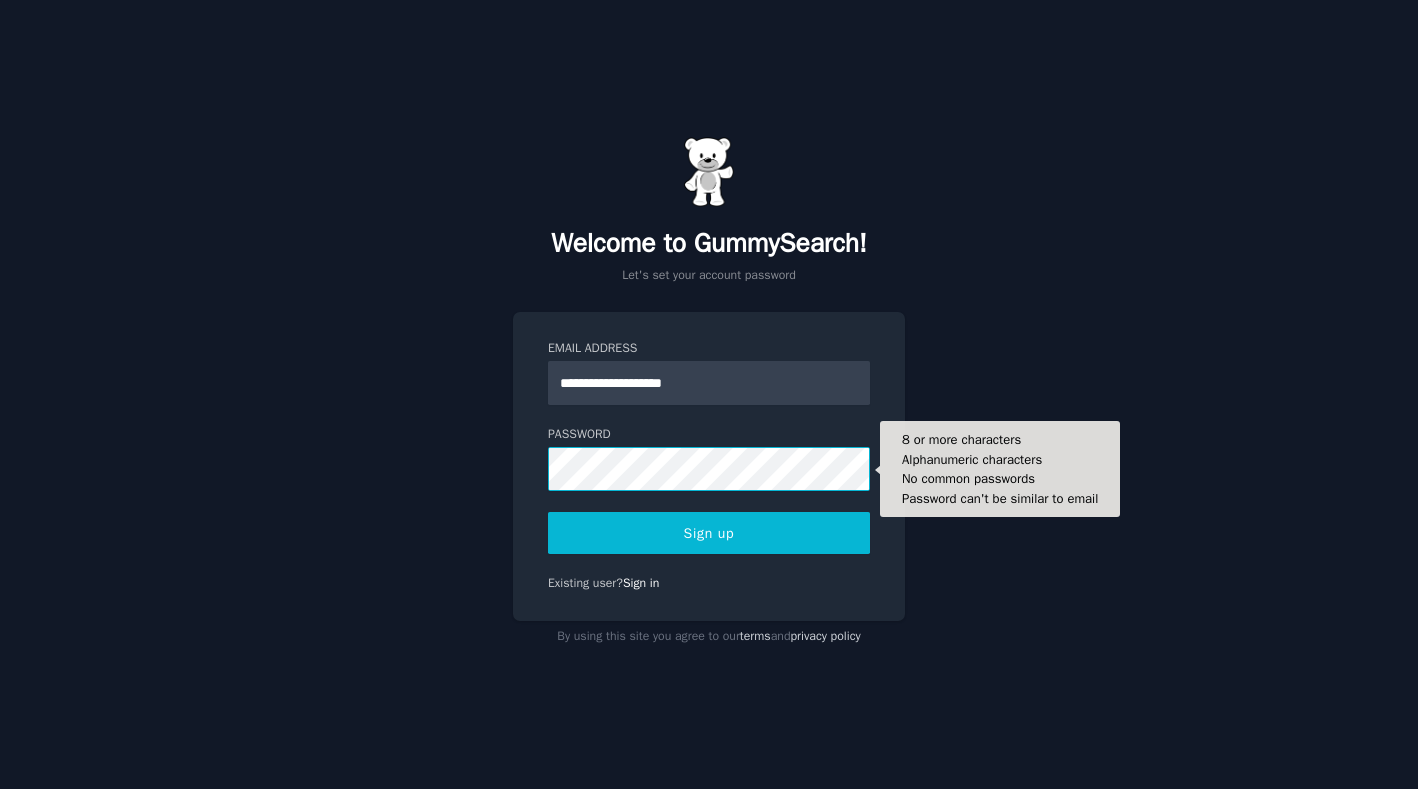 click on "Sign up" at bounding box center (709, 533) 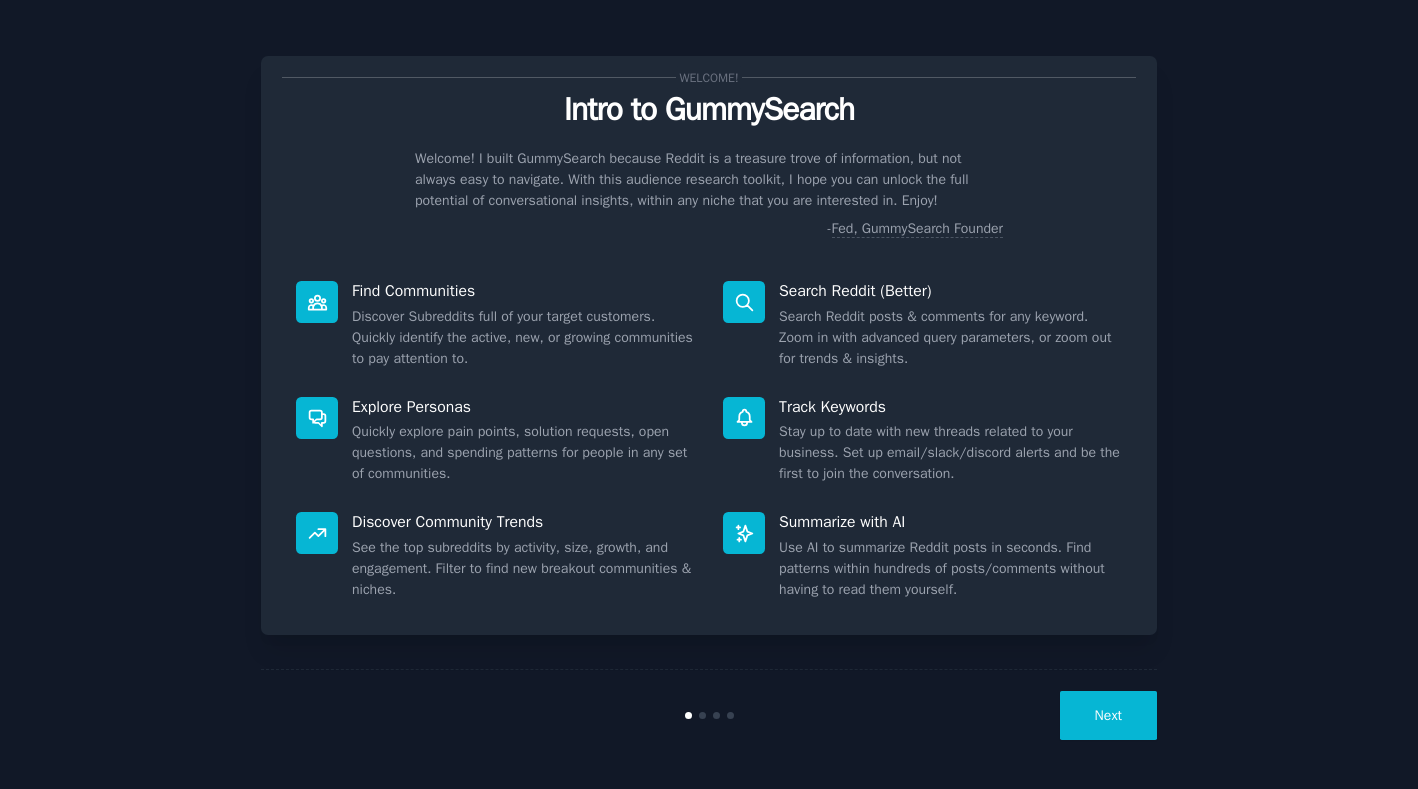 scroll, scrollTop: 0, scrollLeft: 0, axis: both 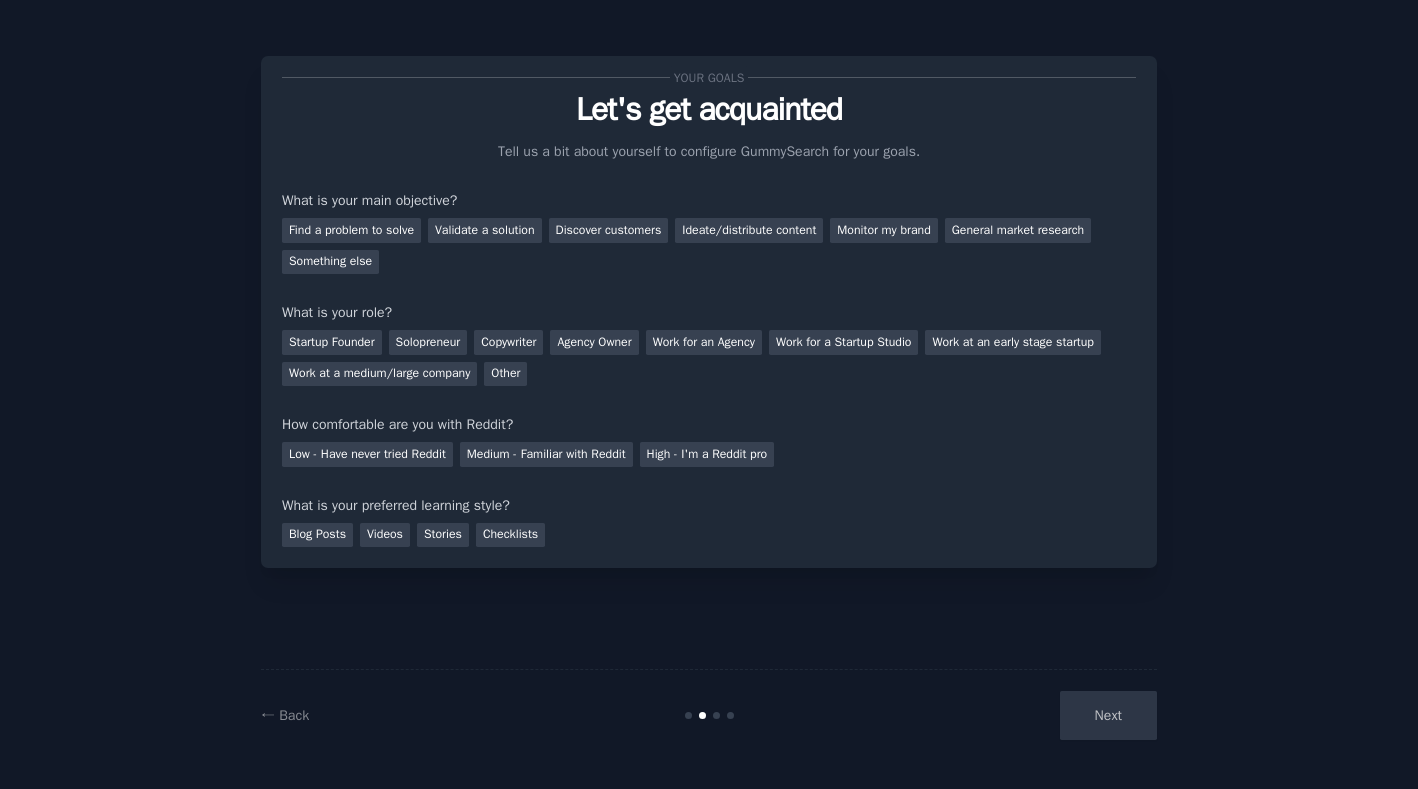 click on "← Back Next" at bounding box center (709, 715) 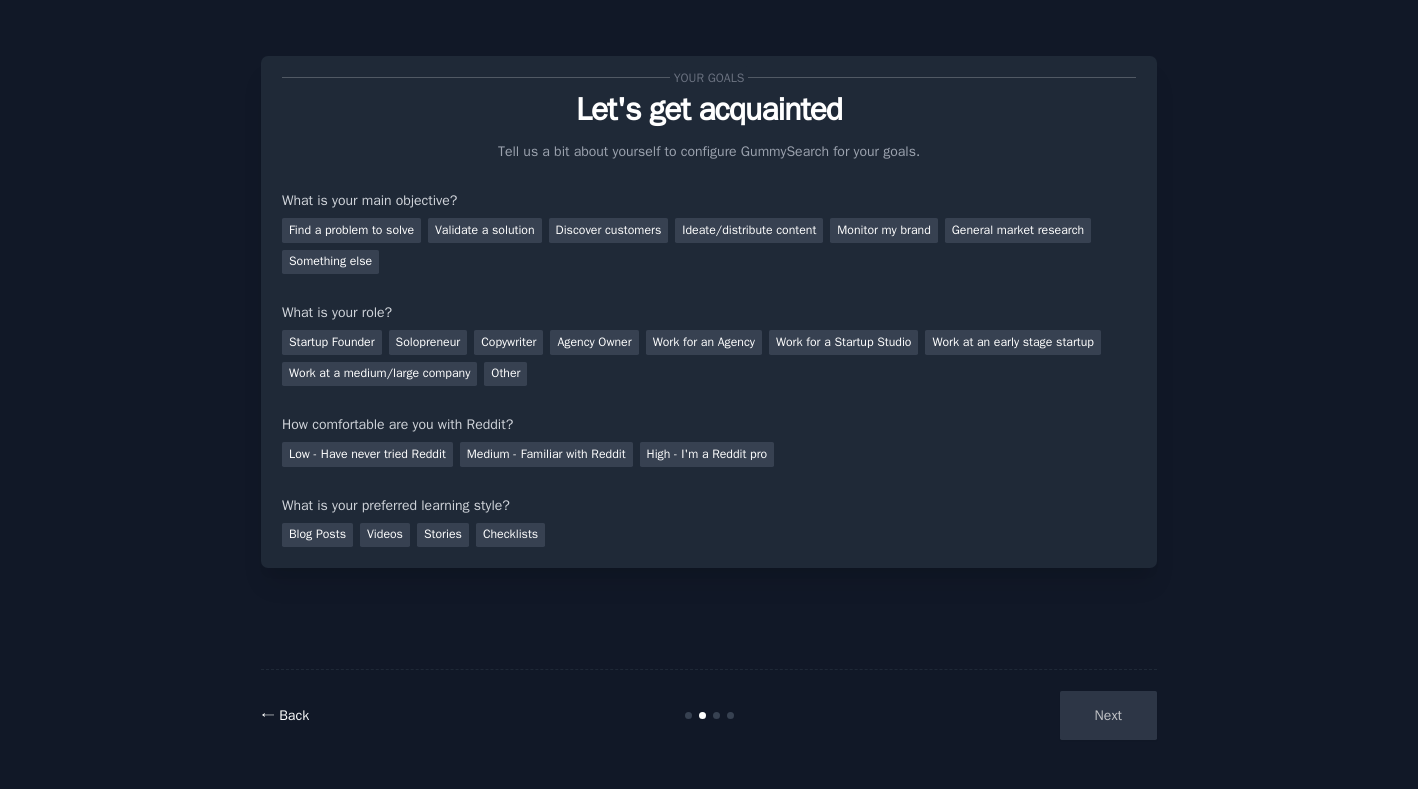 click on "← Back" at bounding box center (285, 715) 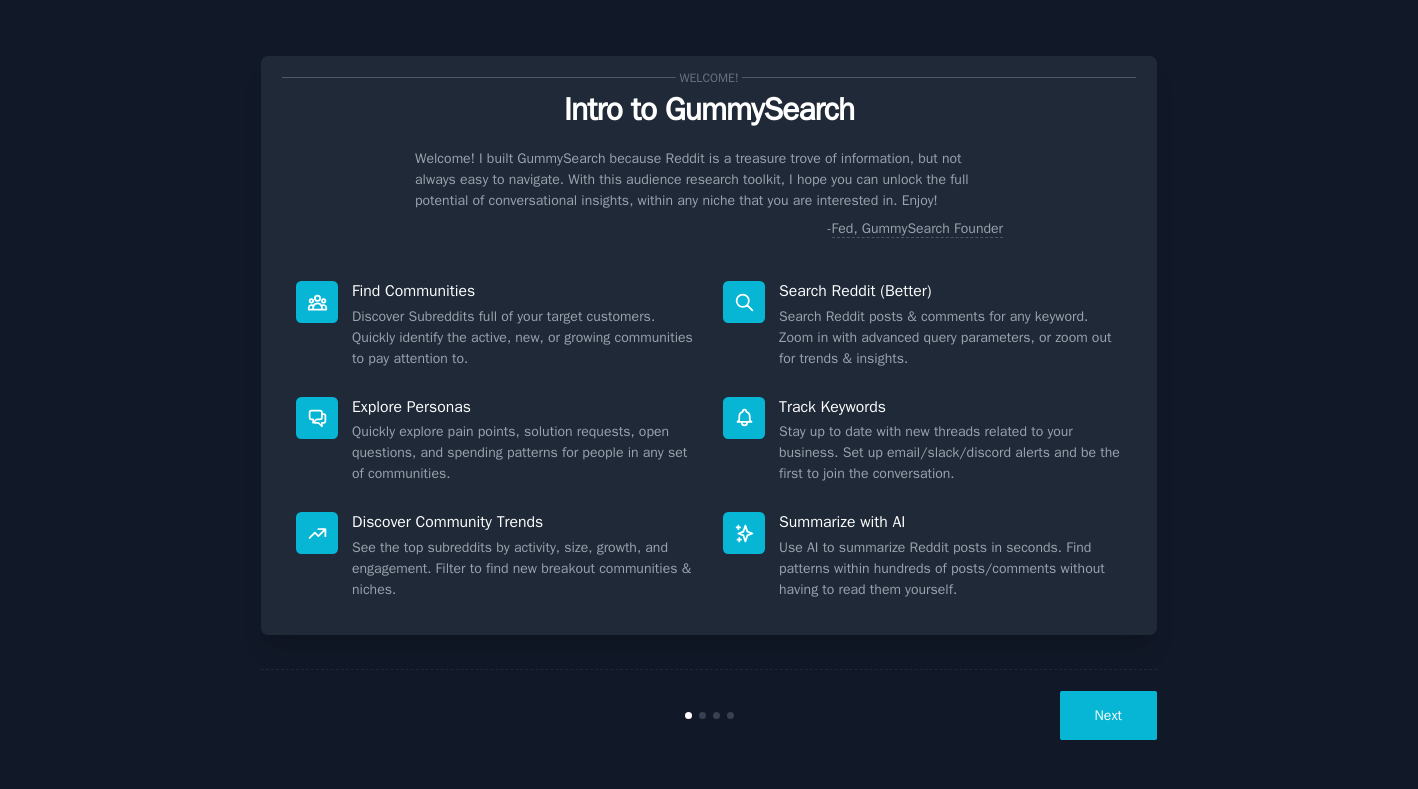 click on "Next" at bounding box center (1108, 715) 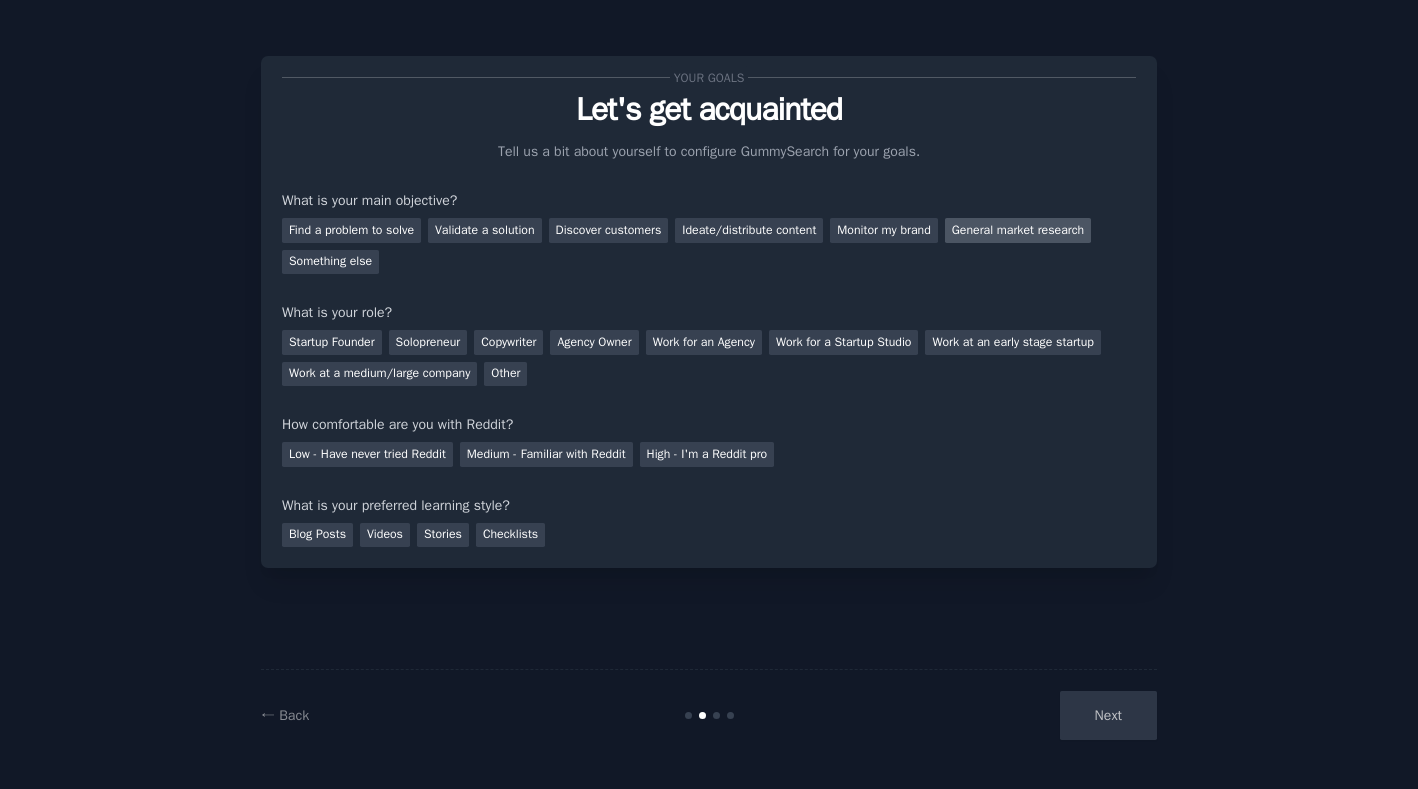 click on "General market research" at bounding box center [1018, 230] 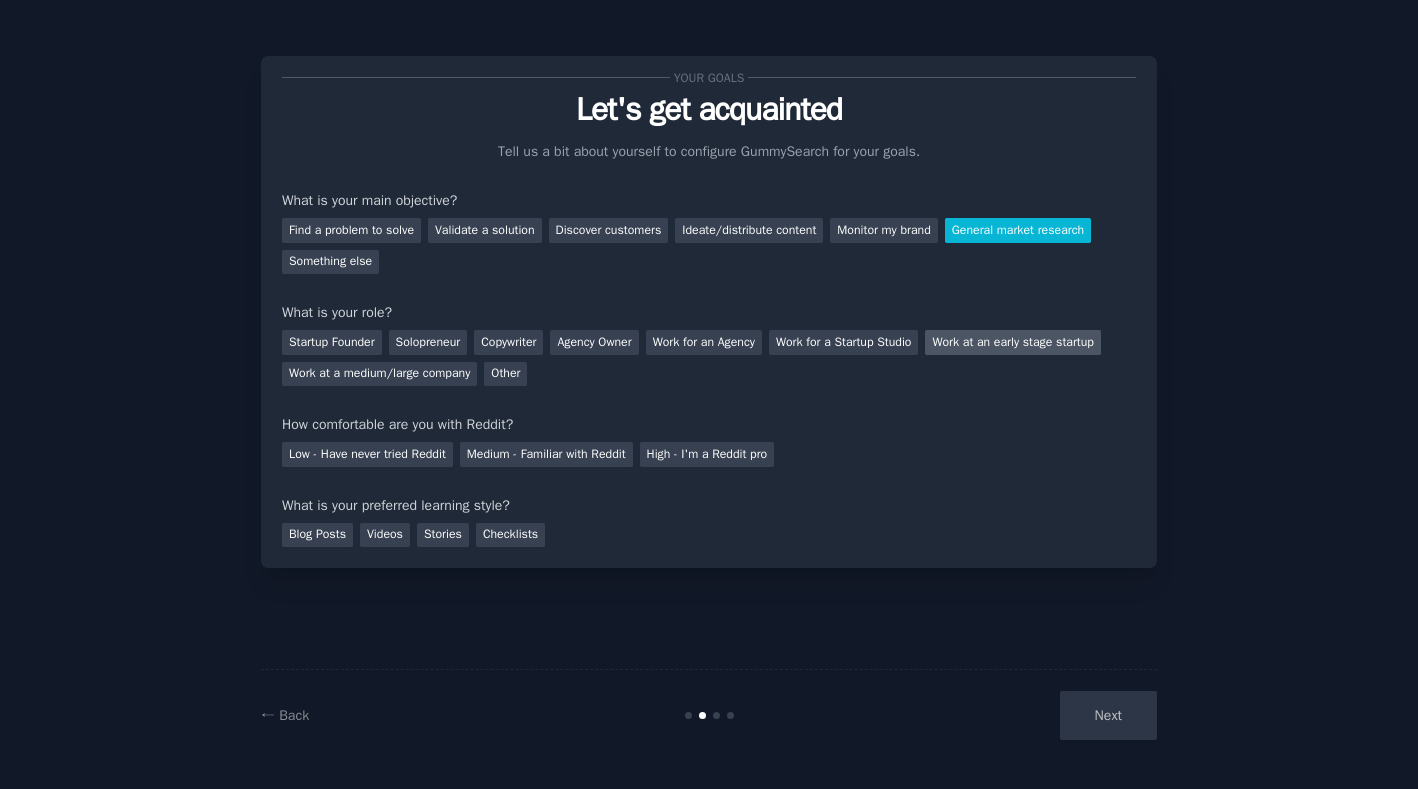 click on "Work at an early stage startup" at bounding box center (1012, 342) 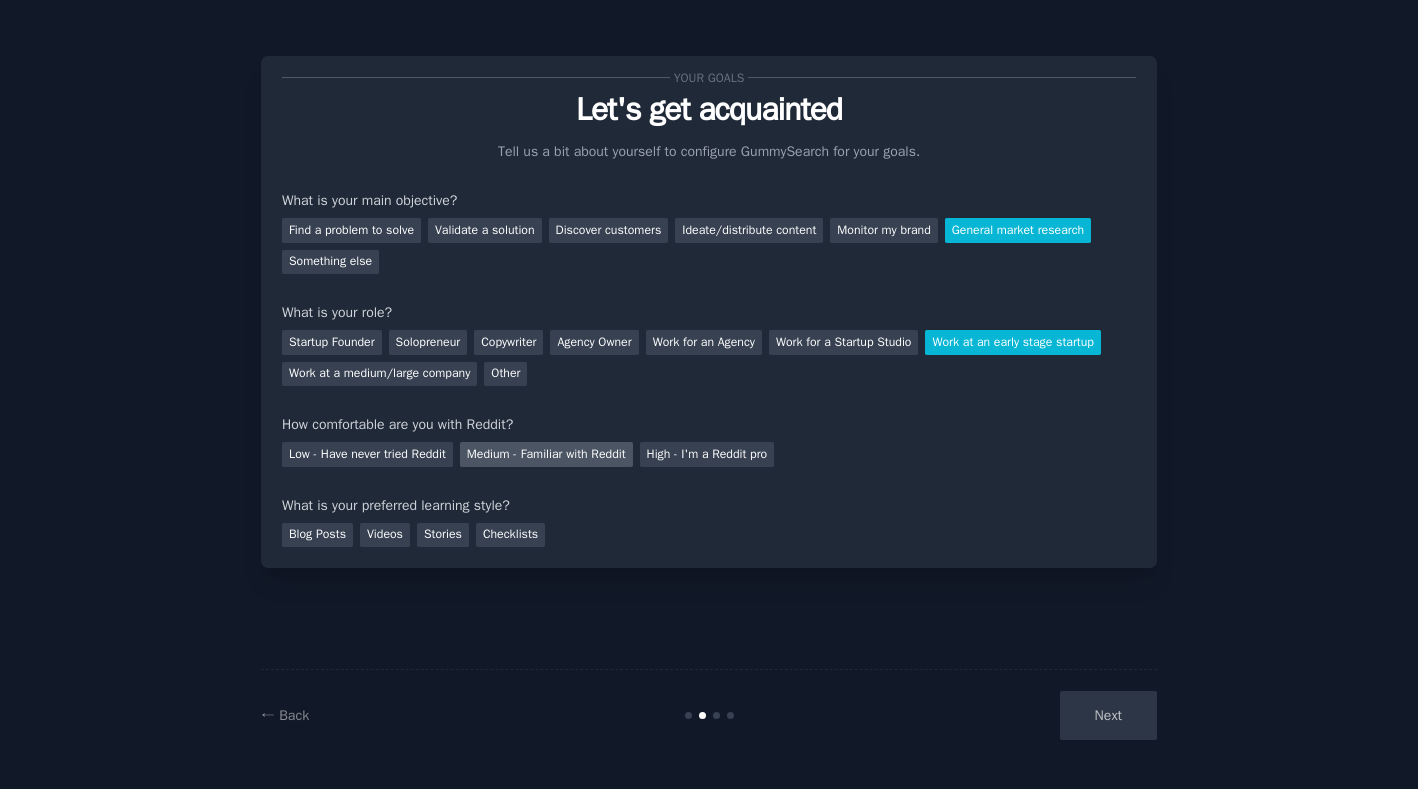 click on "Medium - Familiar with Reddit" at bounding box center [546, 454] 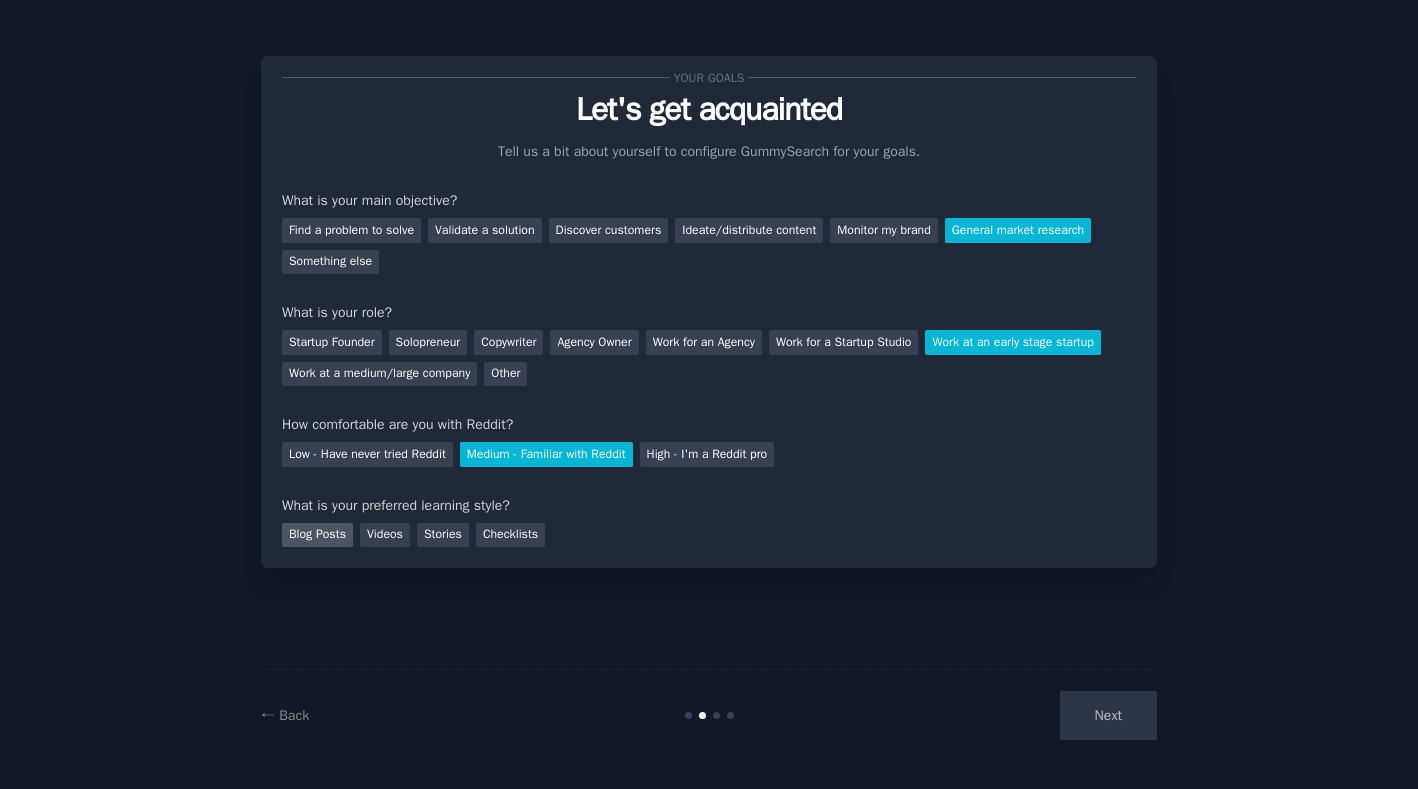 click on "Blog Posts" at bounding box center (317, 535) 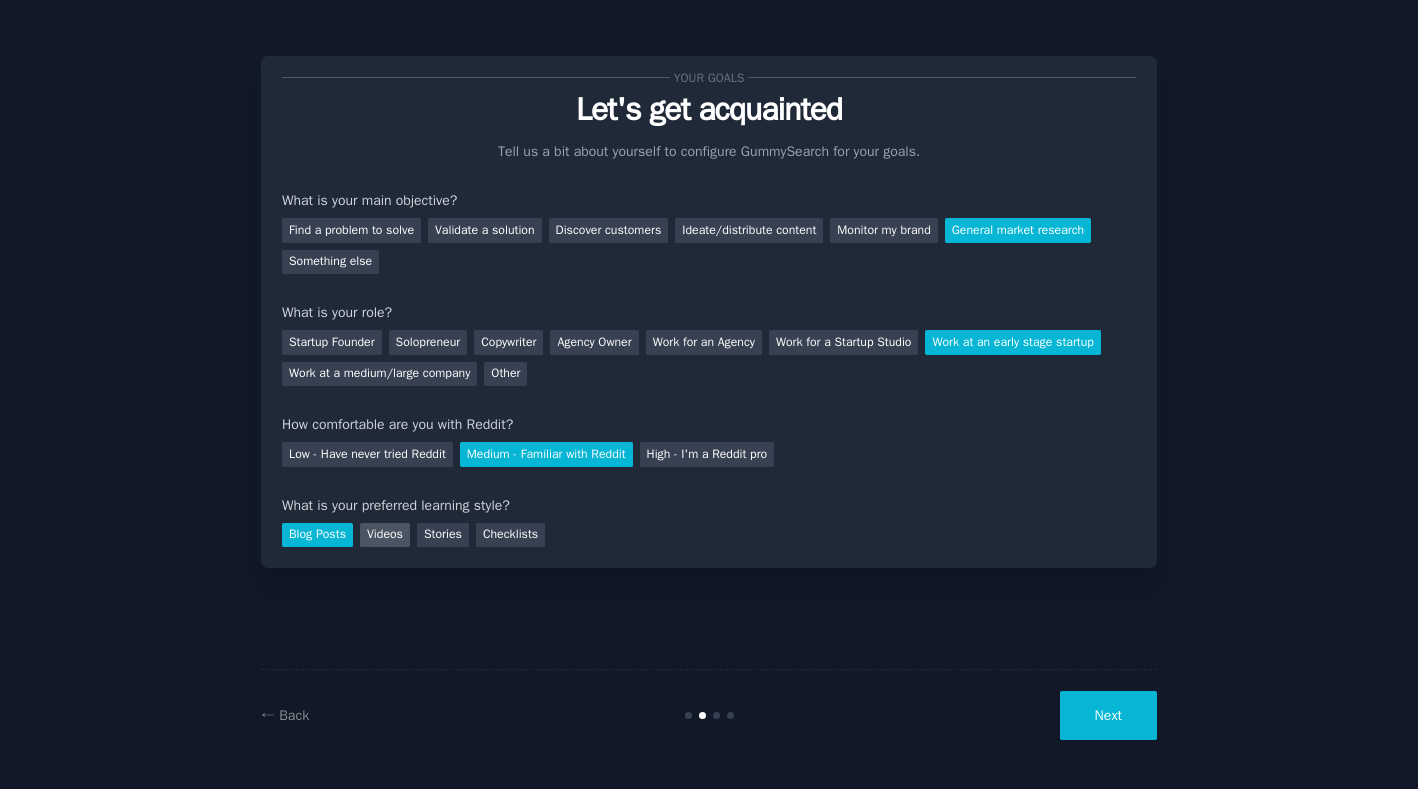 click on "Videos" at bounding box center [385, 535] 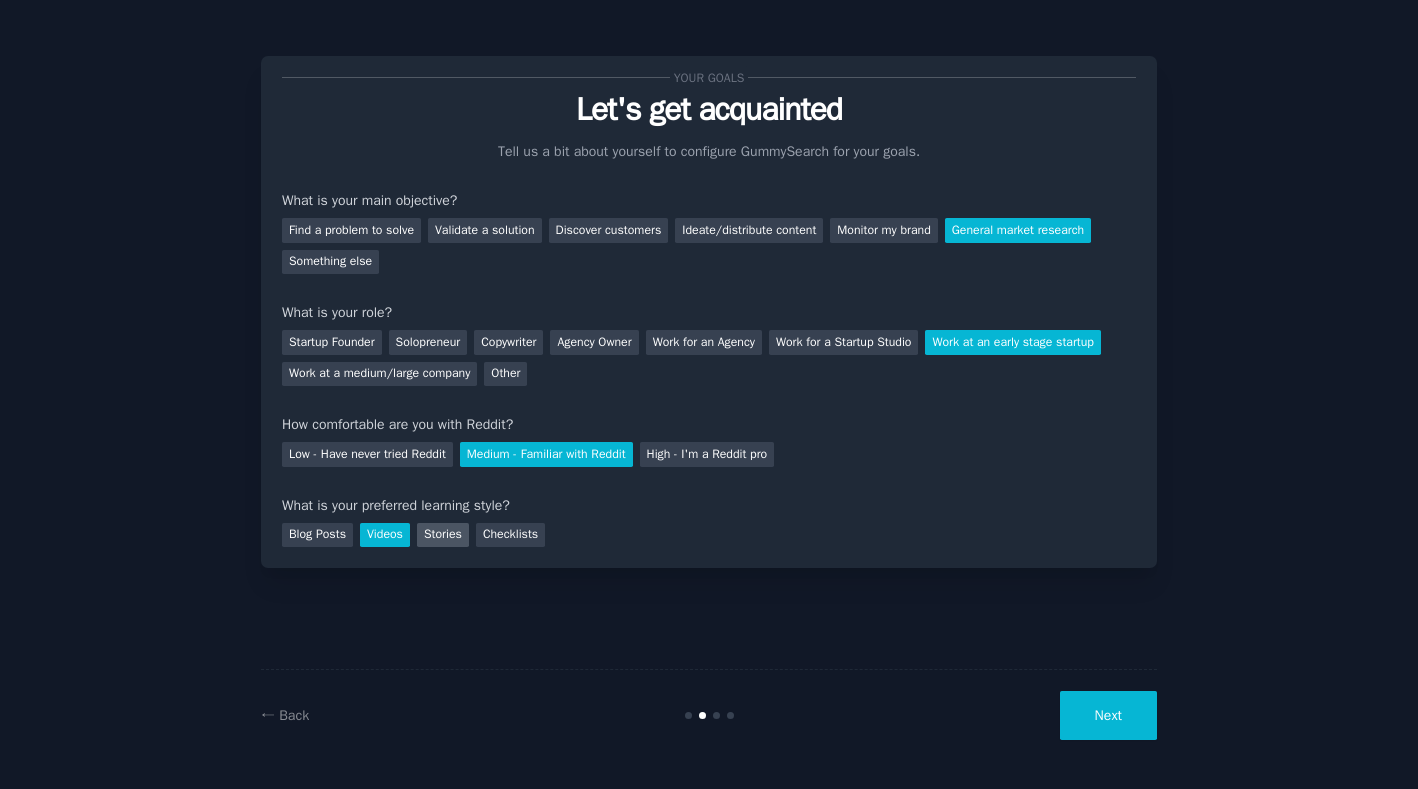 click on "Stories" at bounding box center (443, 535) 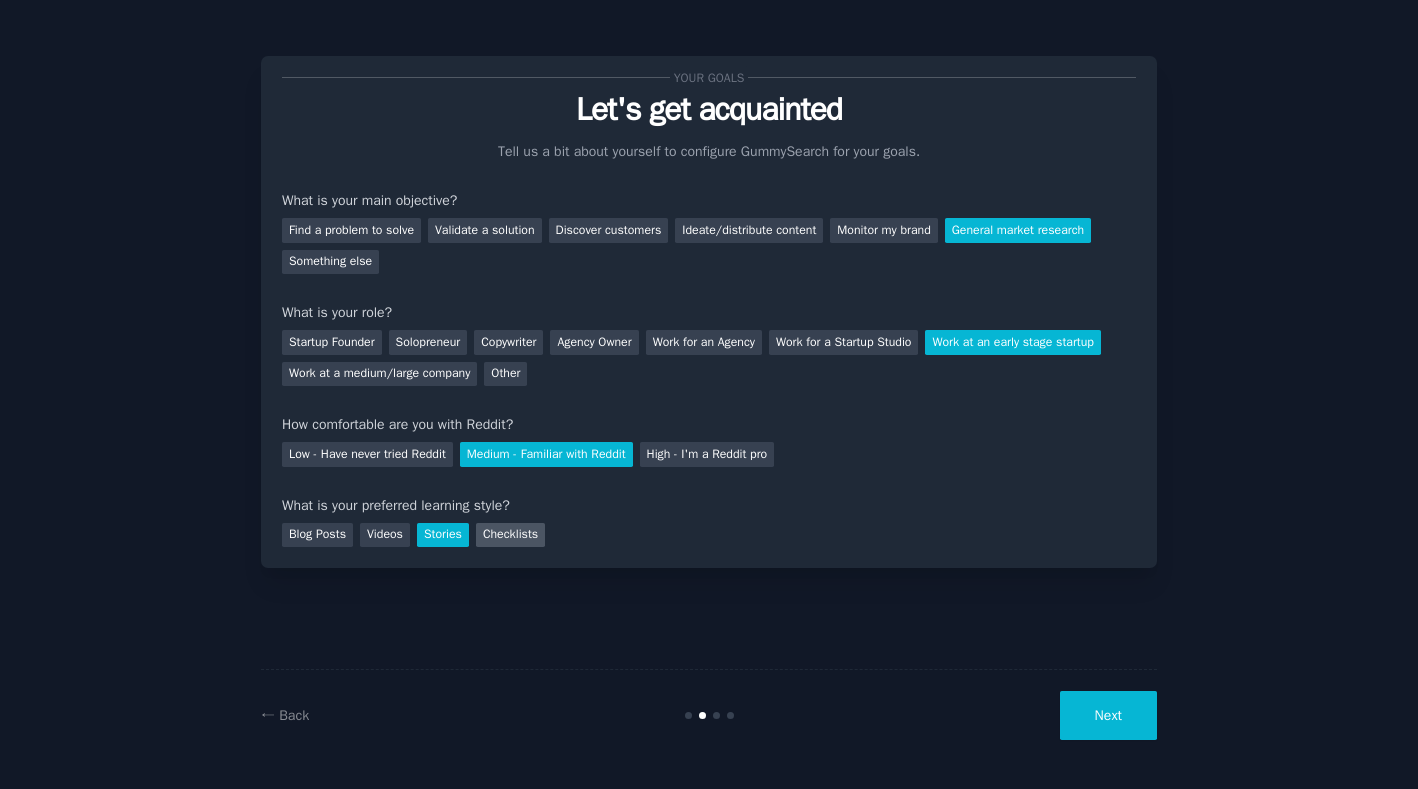 click on "Checklists" at bounding box center (510, 535) 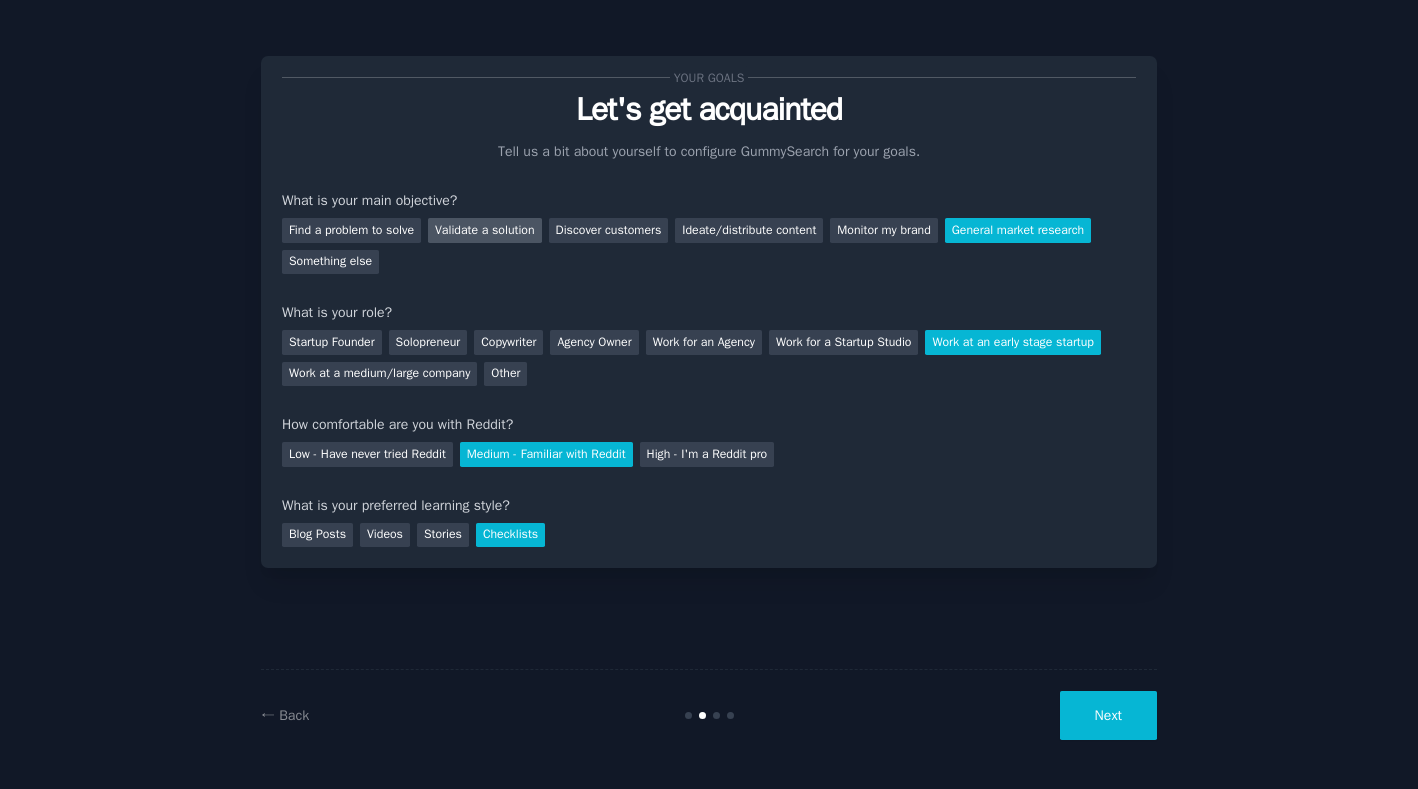 click on "Validate a solution" at bounding box center [485, 230] 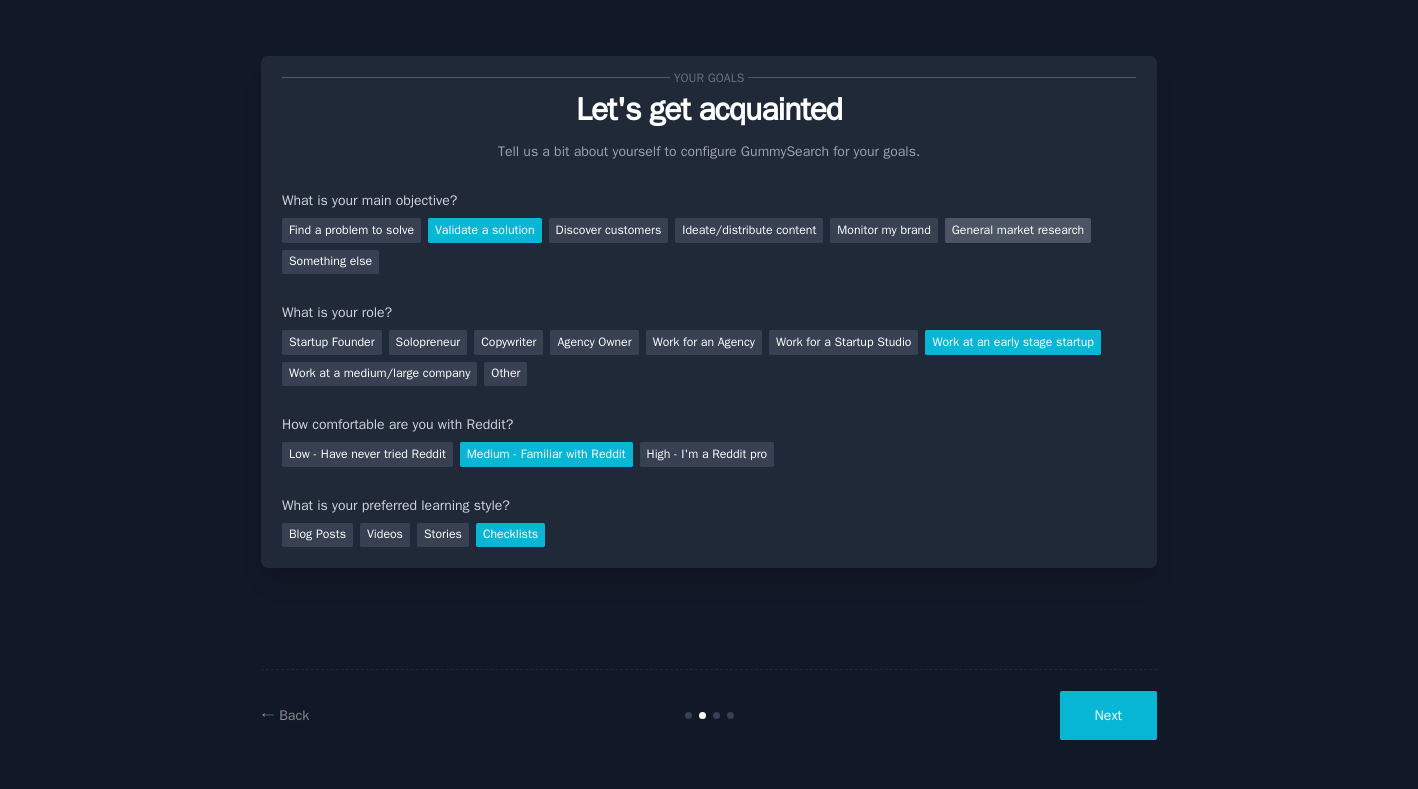 click on "General market research" at bounding box center [1018, 230] 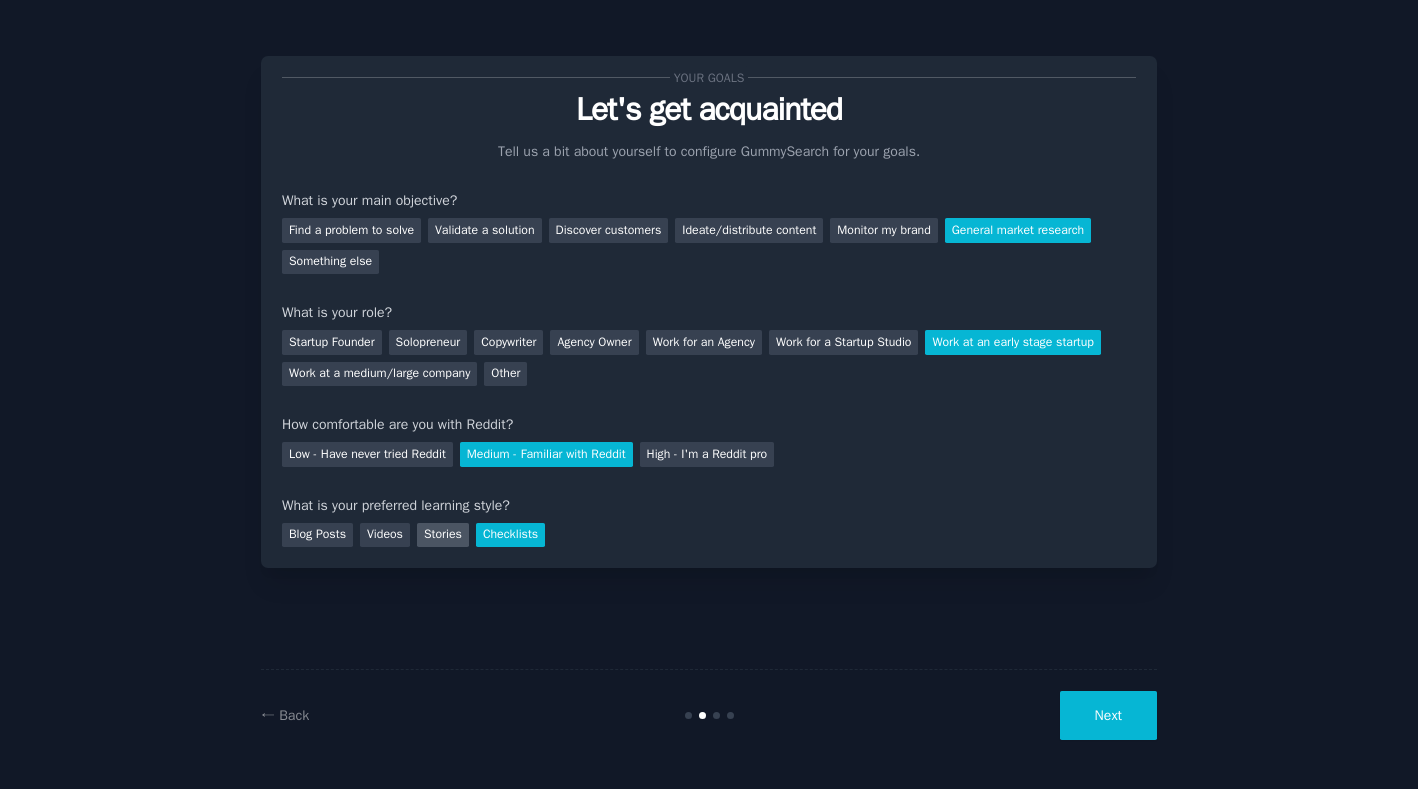 click on "Stories" at bounding box center (443, 535) 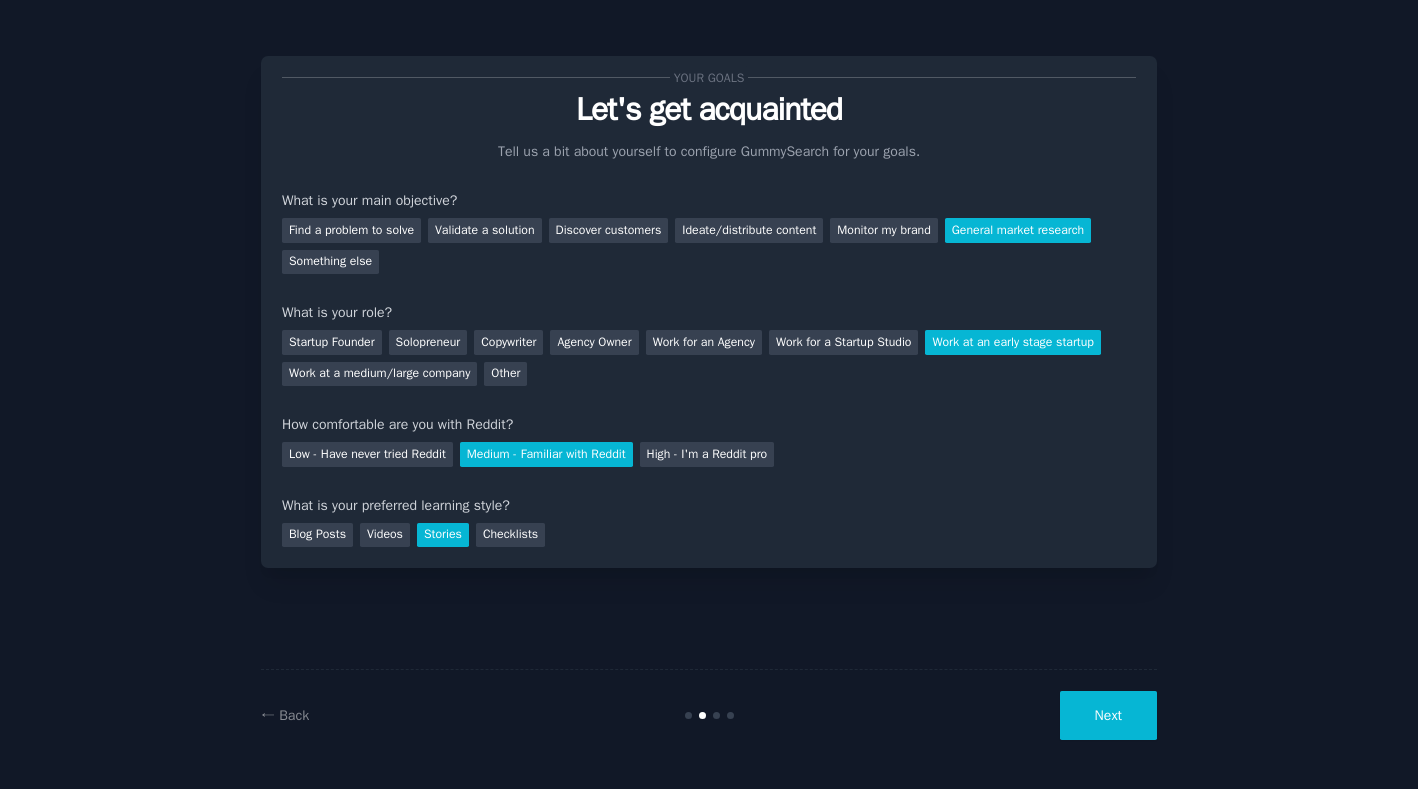 click on "Next" at bounding box center (1108, 715) 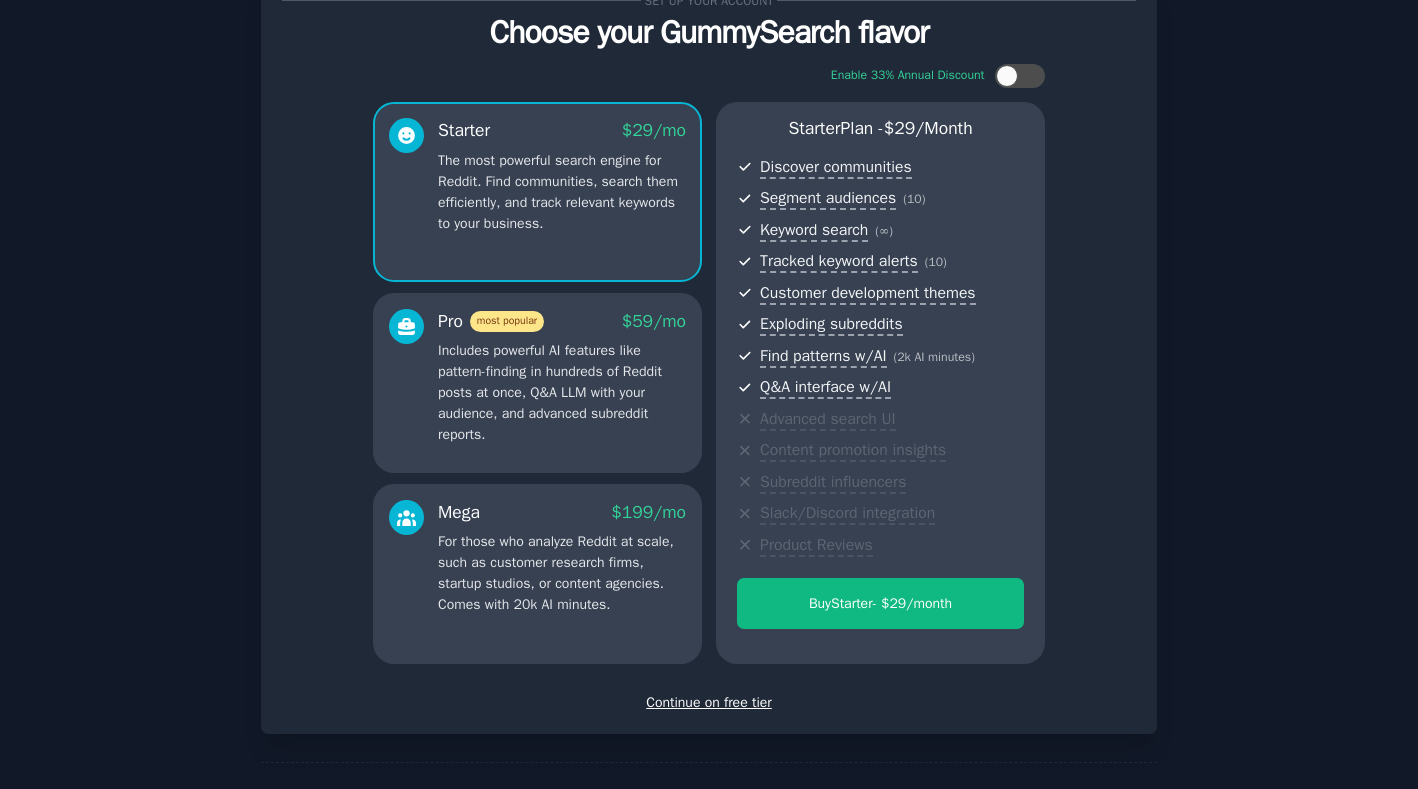 scroll, scrollTop: 84, scrollLeft: 0, axis: vertical 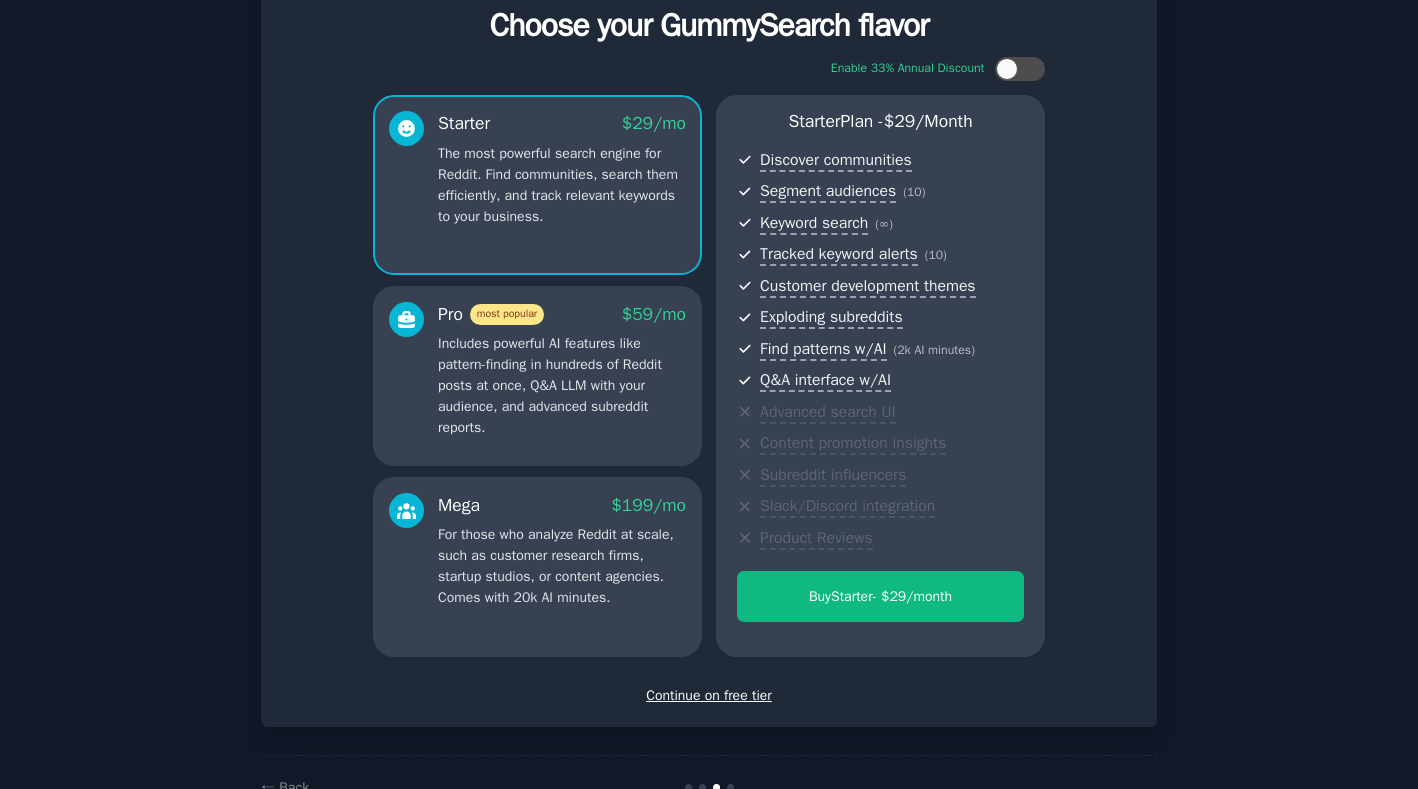 click on "Continue on free tier" at bounding box center (709, 695) 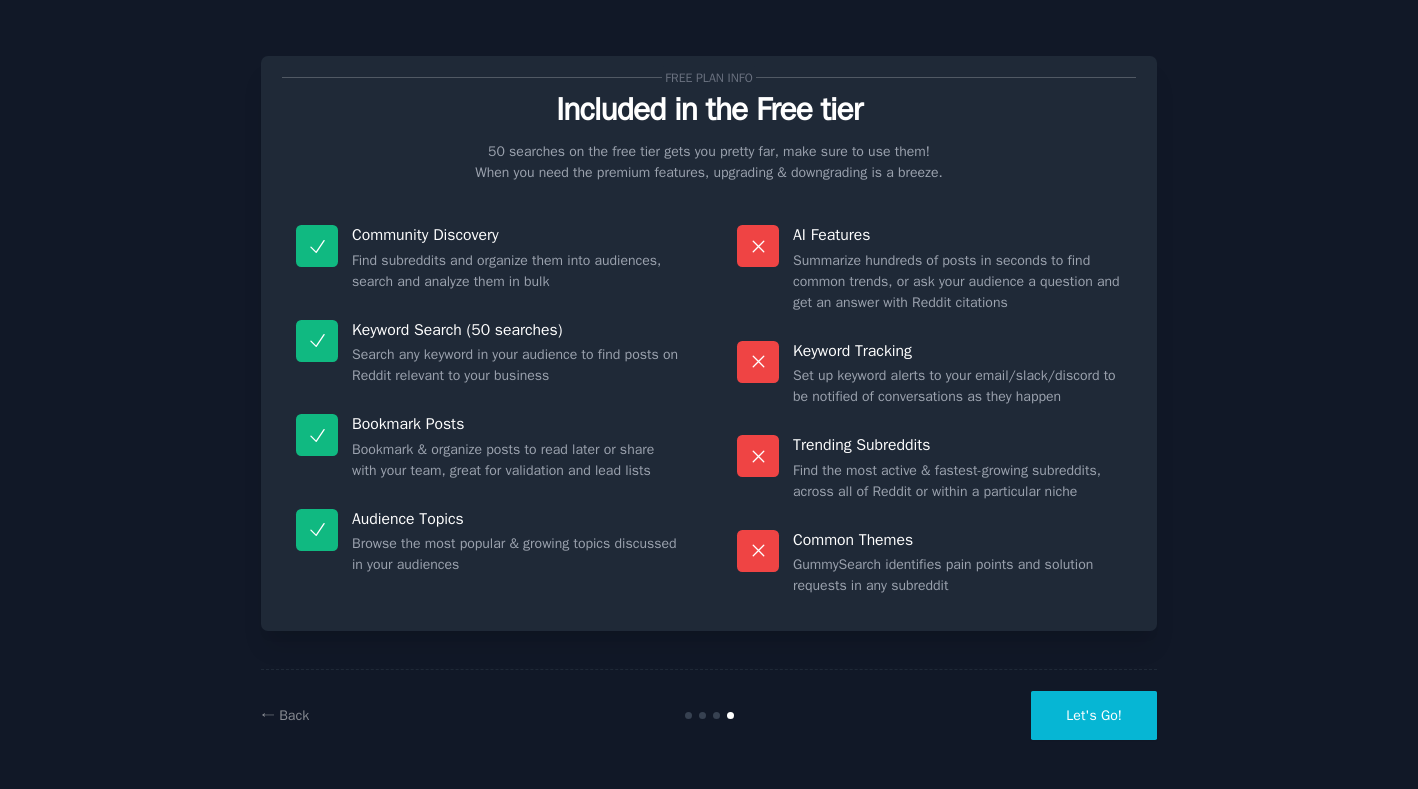 click on "Let's Go!" at bounding box center (1094, 715) 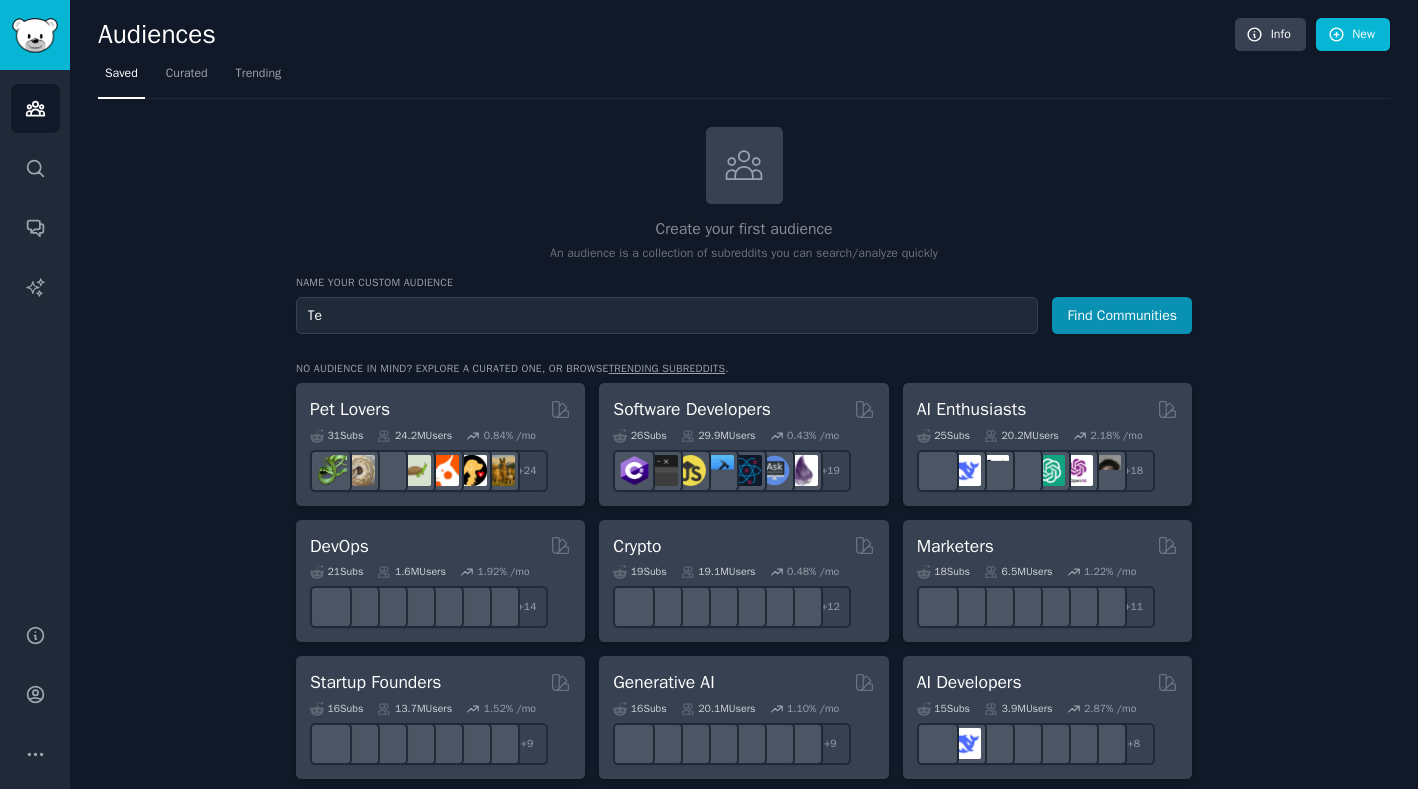 type on "T" 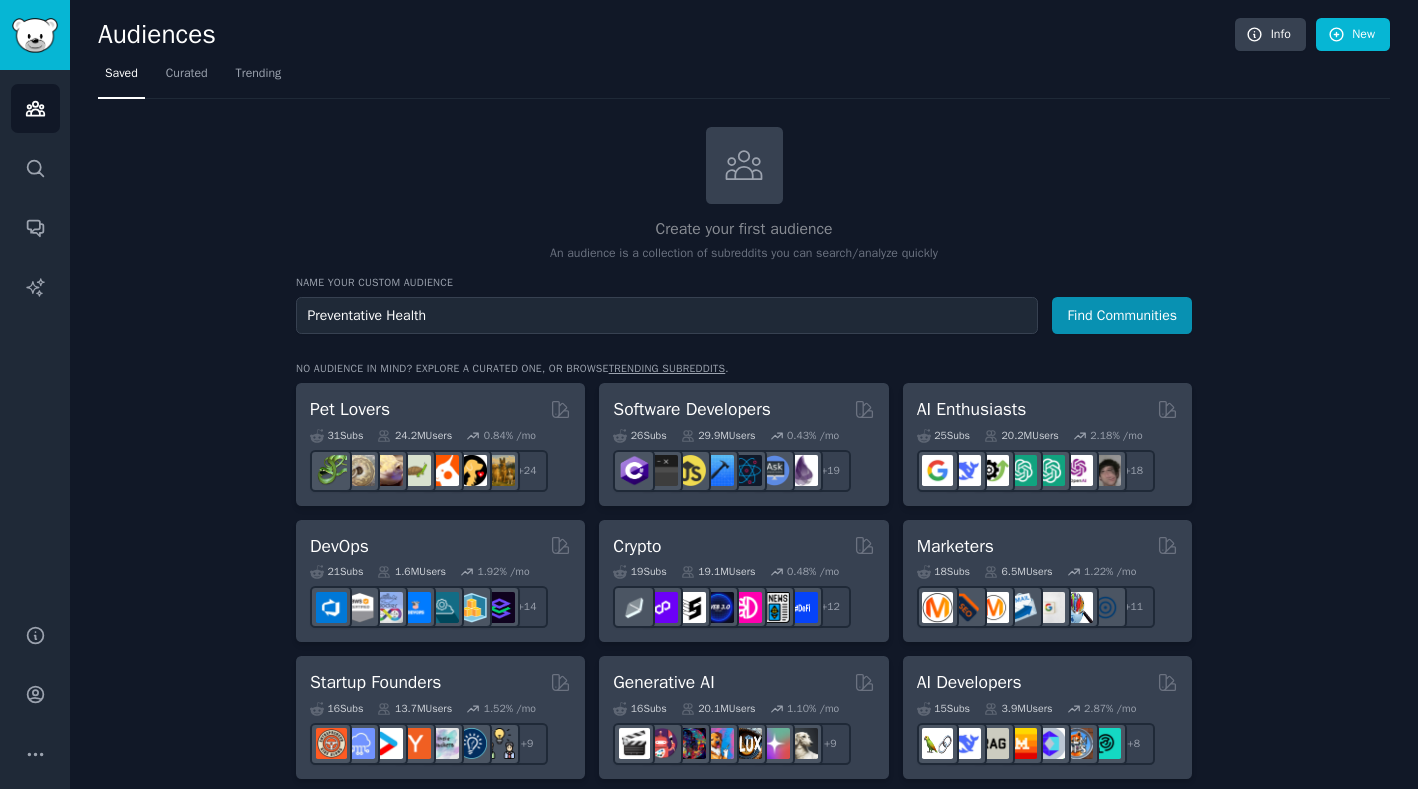 type on "Preventative Health" 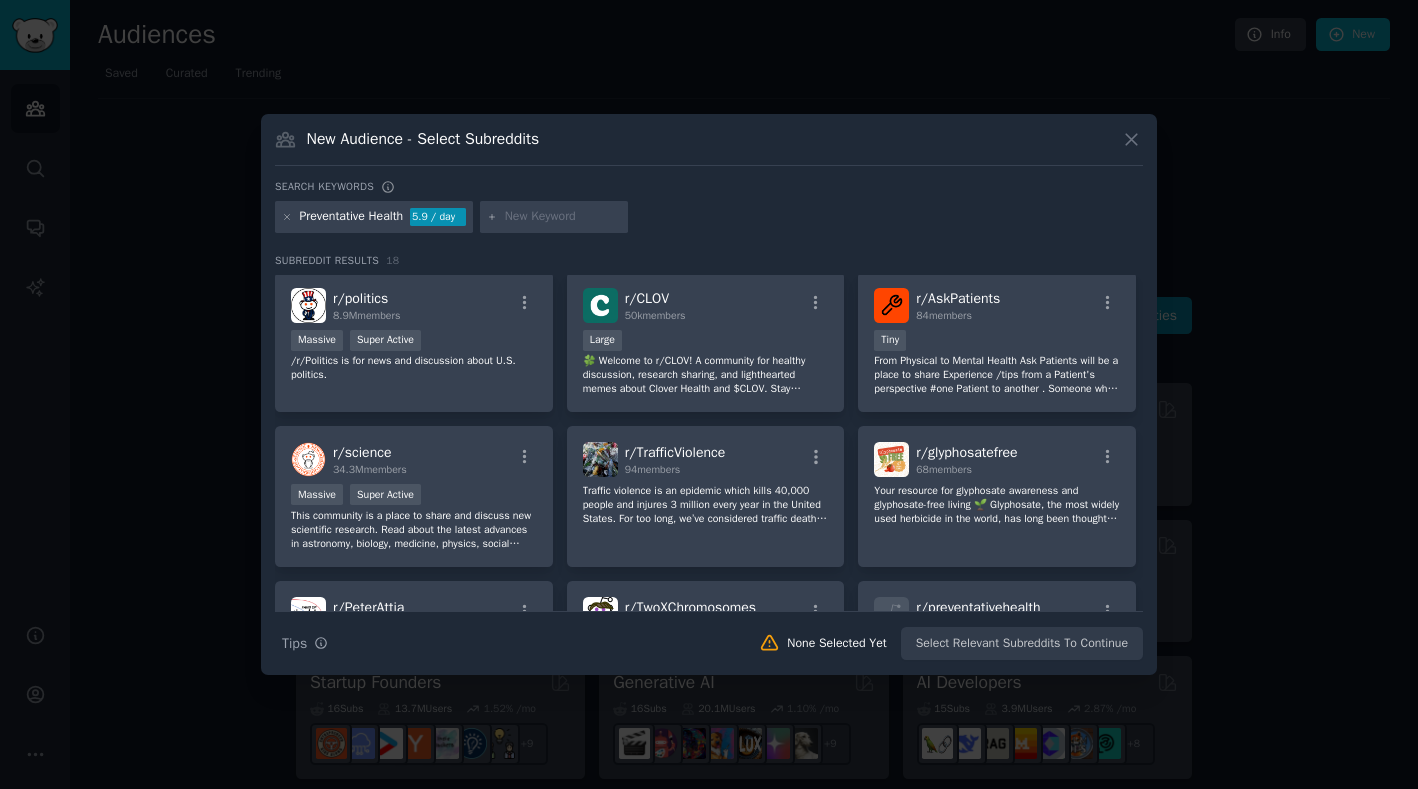 scroll, scrollTop: 0, scrollLeft: 0, axis: both 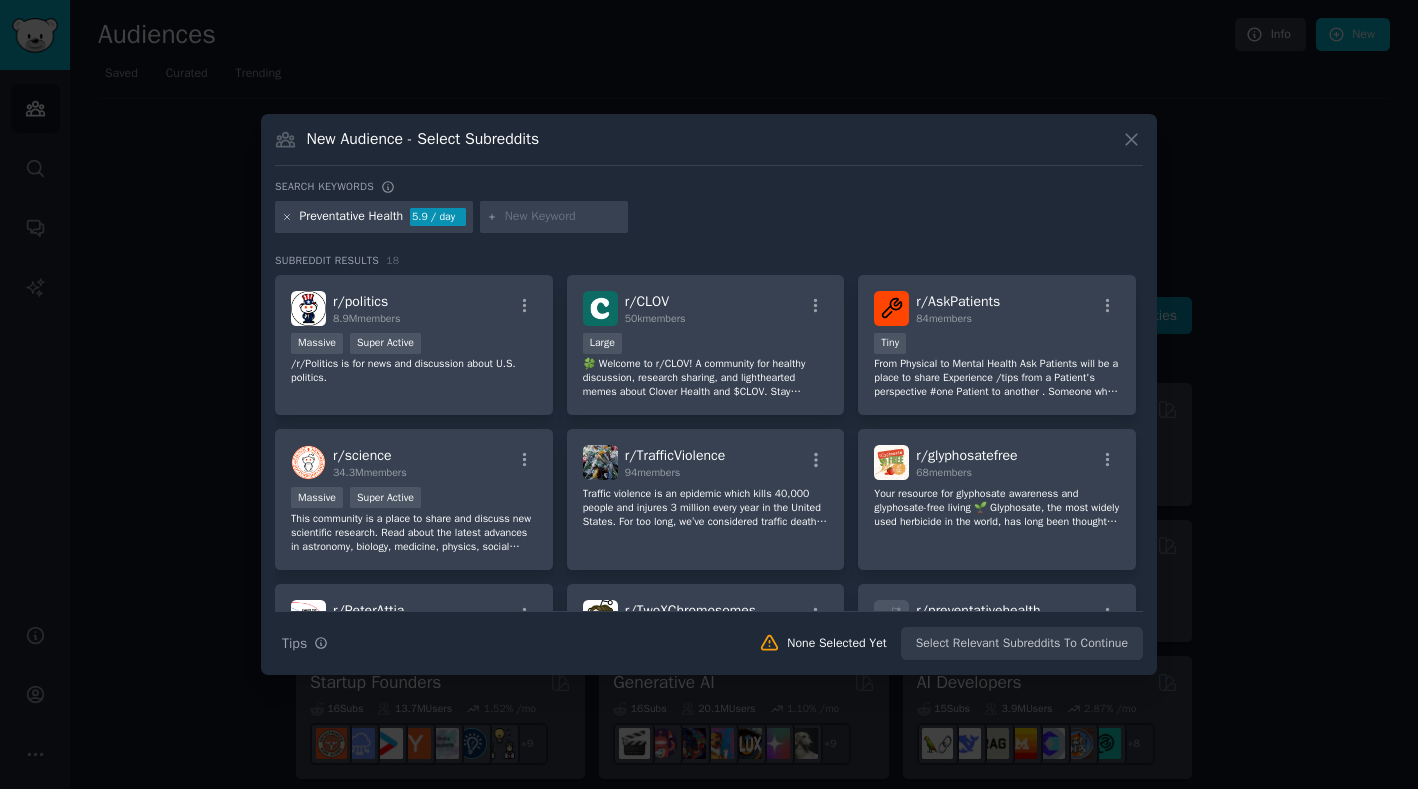 click 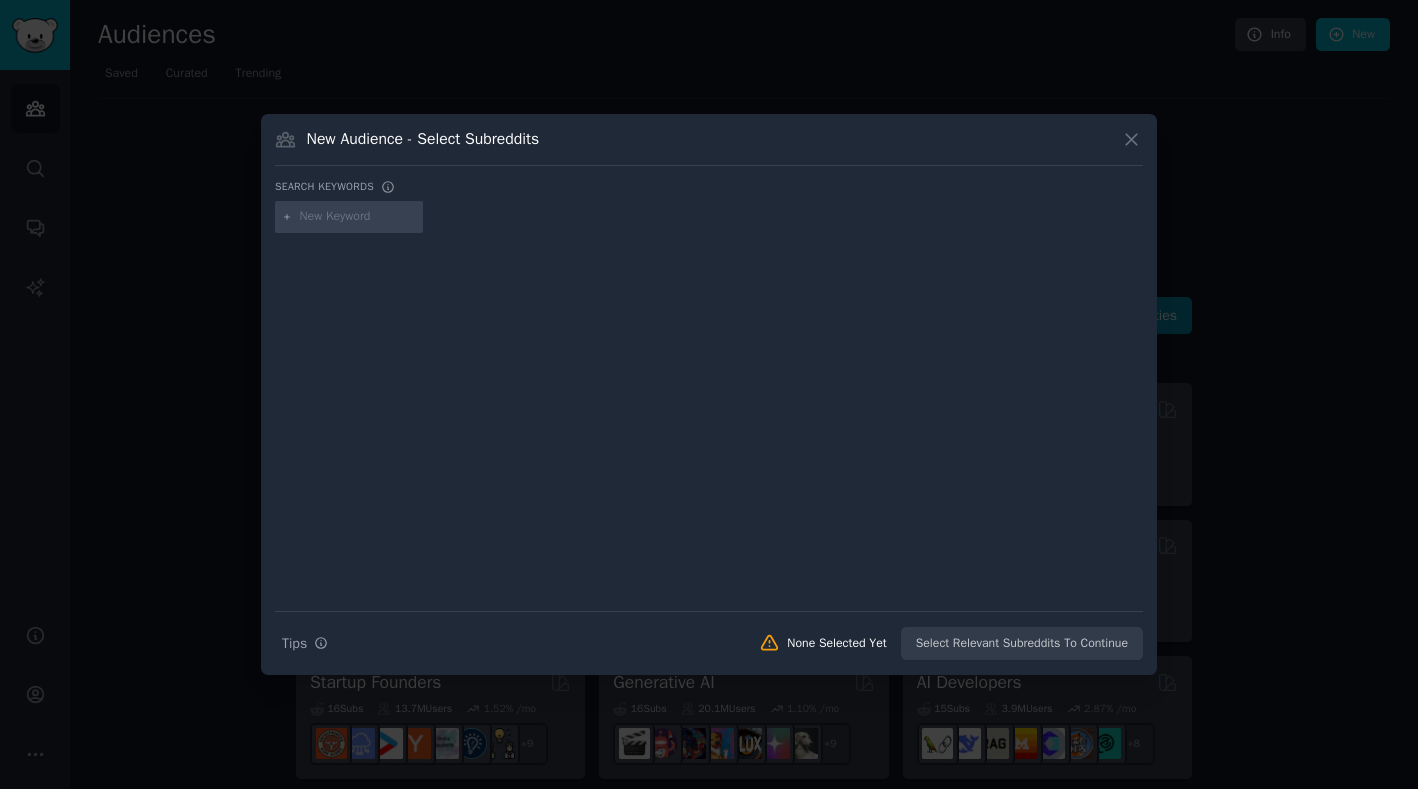 click at bounding box center [358, 217] 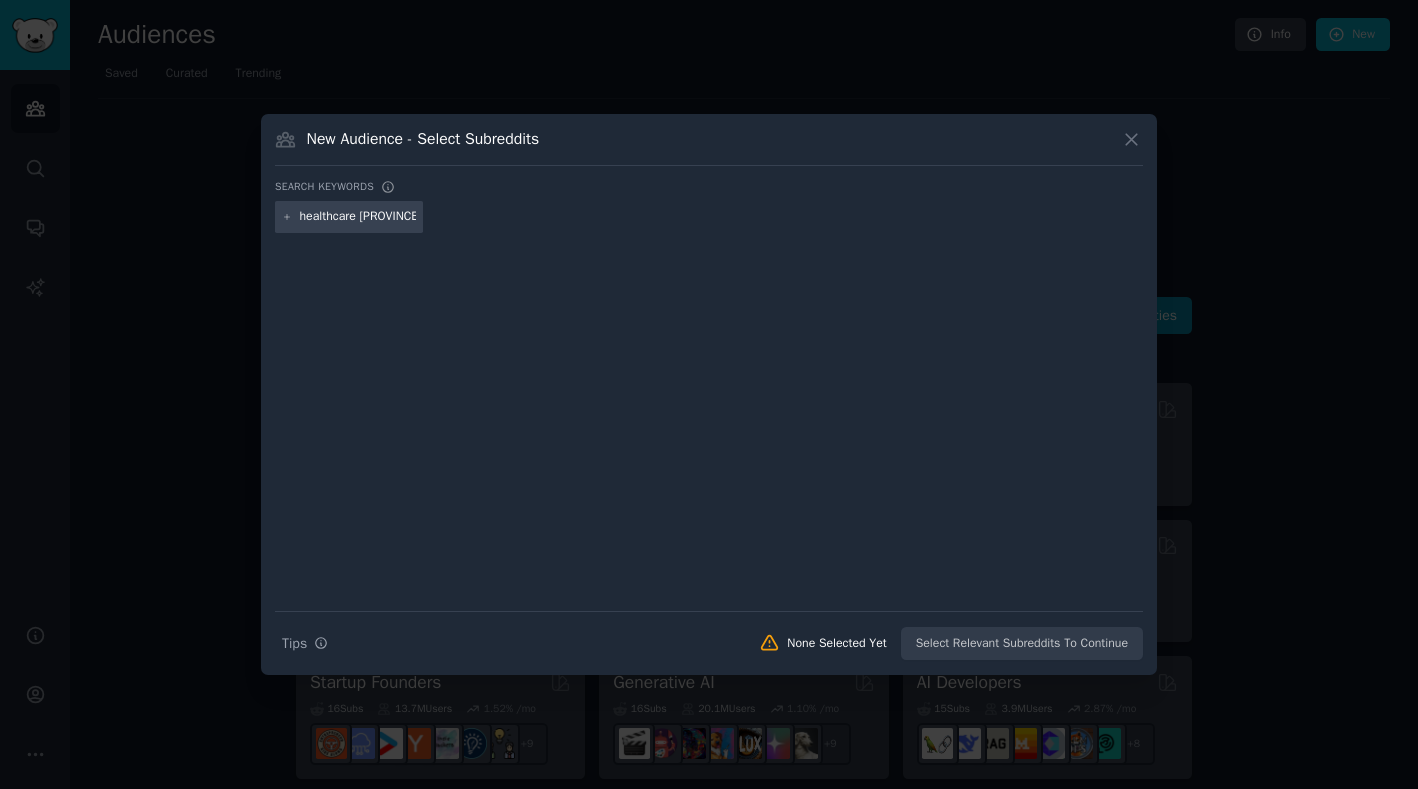 type on "healthcare quebec" 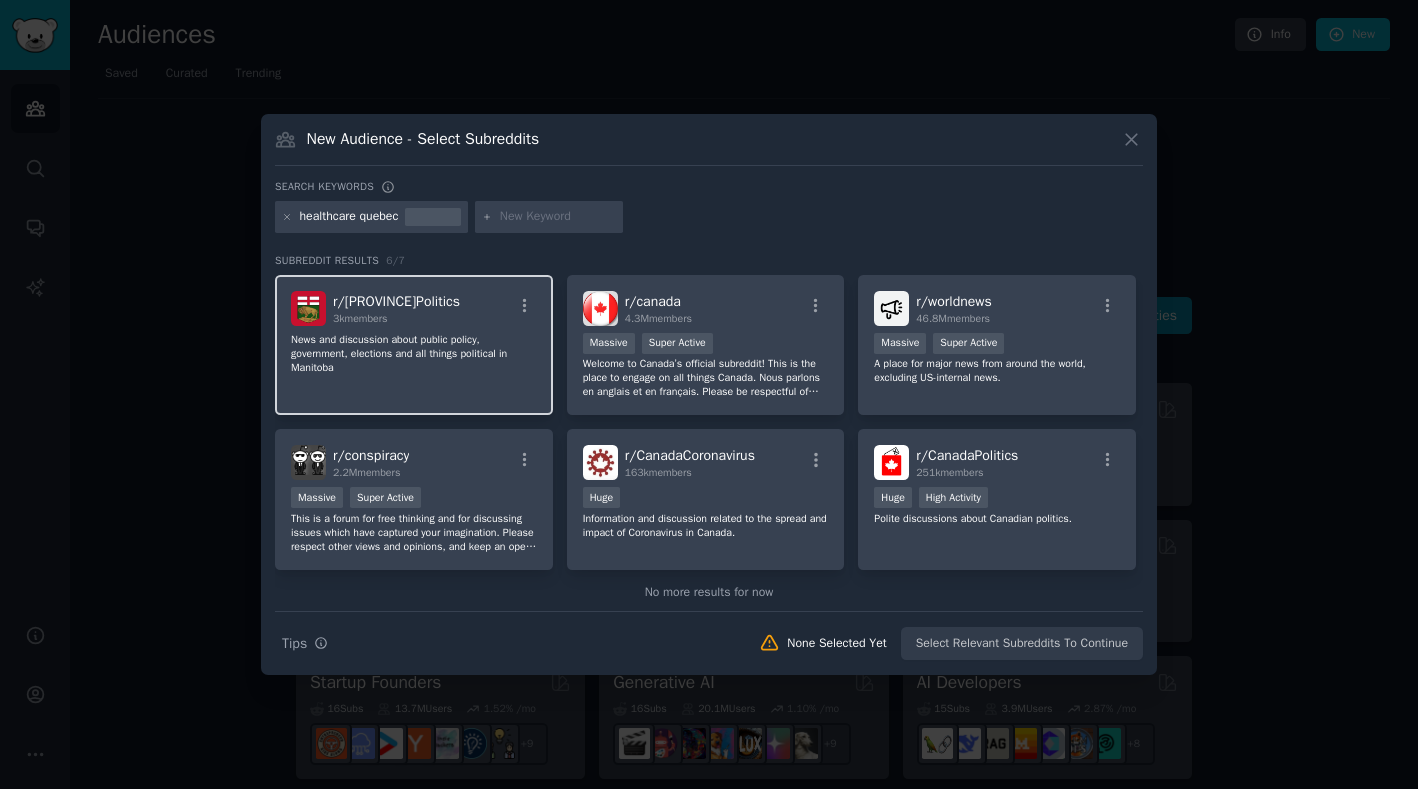 scroll, scrollTop: 29, scrollLeft: 0, axis: vertical 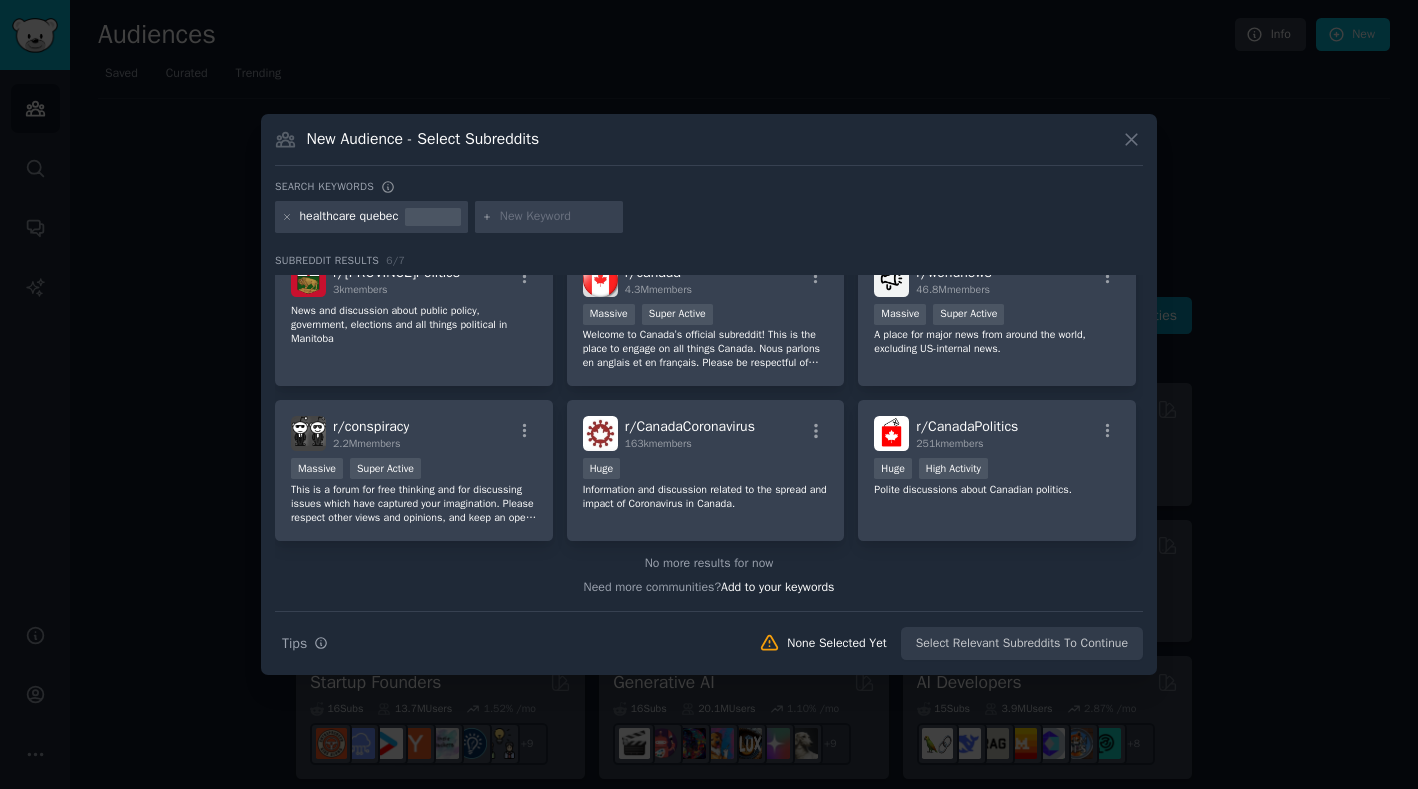click on "healthcare quebec" at bounding box center [349, 217] 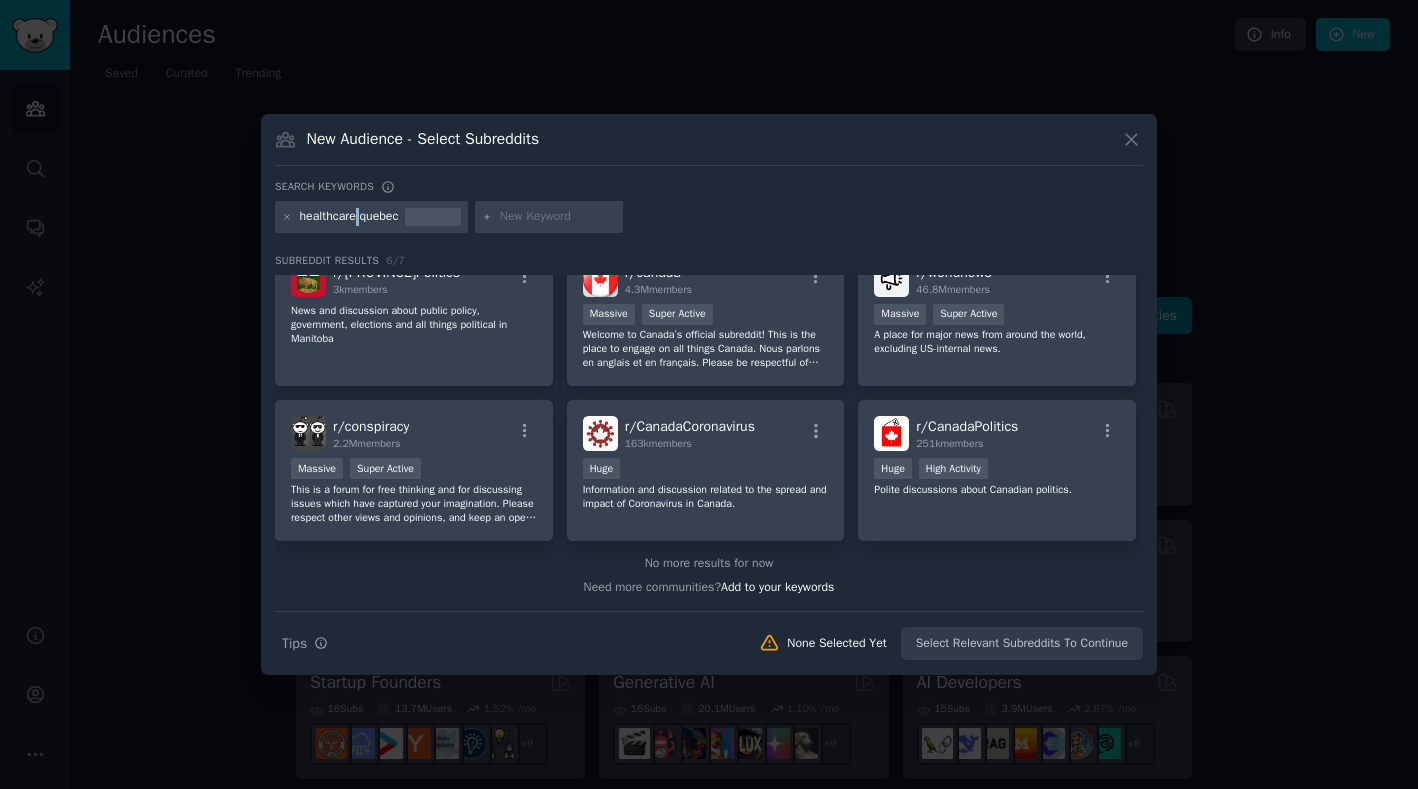 click on "healthcare quebec" at bounding box center [349, 217] 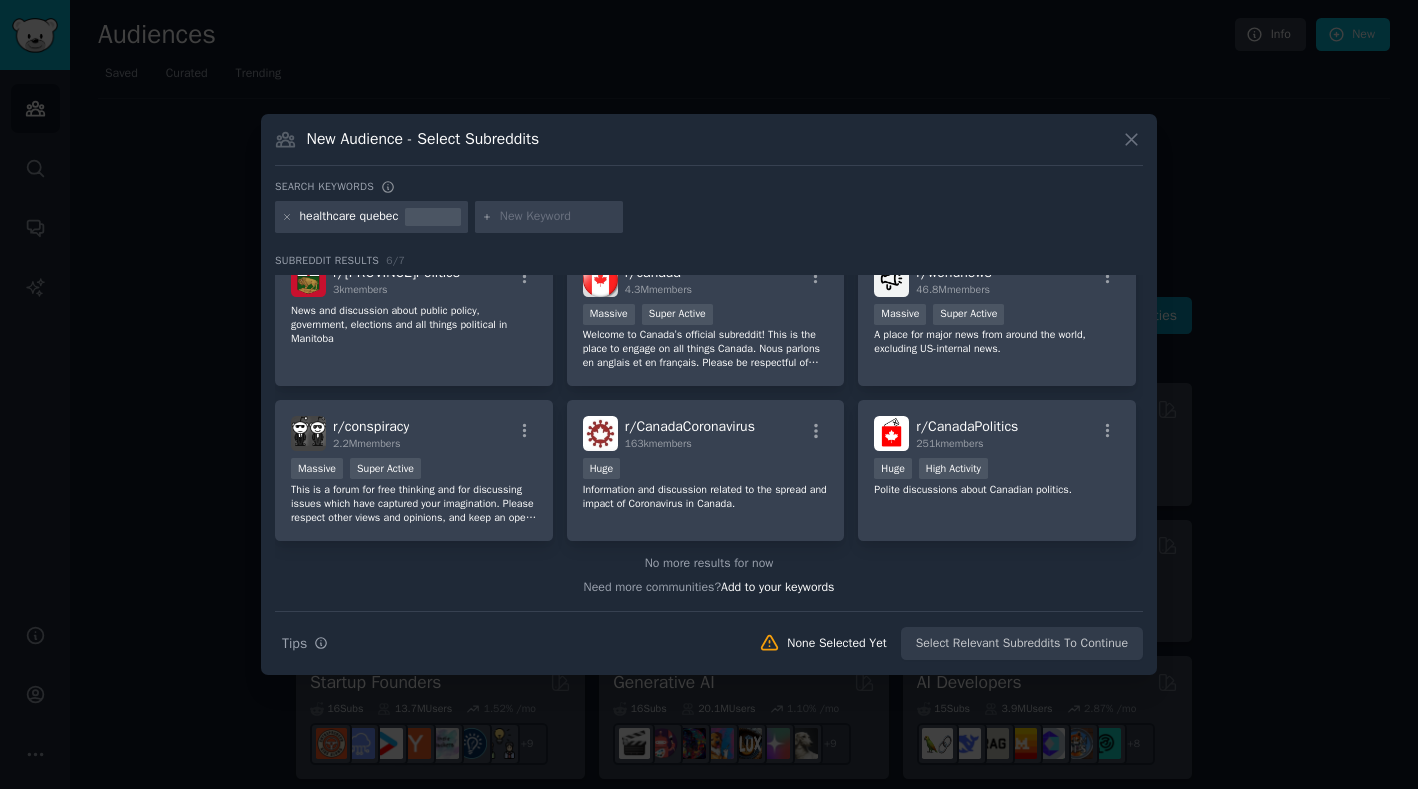 click on "healthcare quebec" at bounding box center (371, 217) 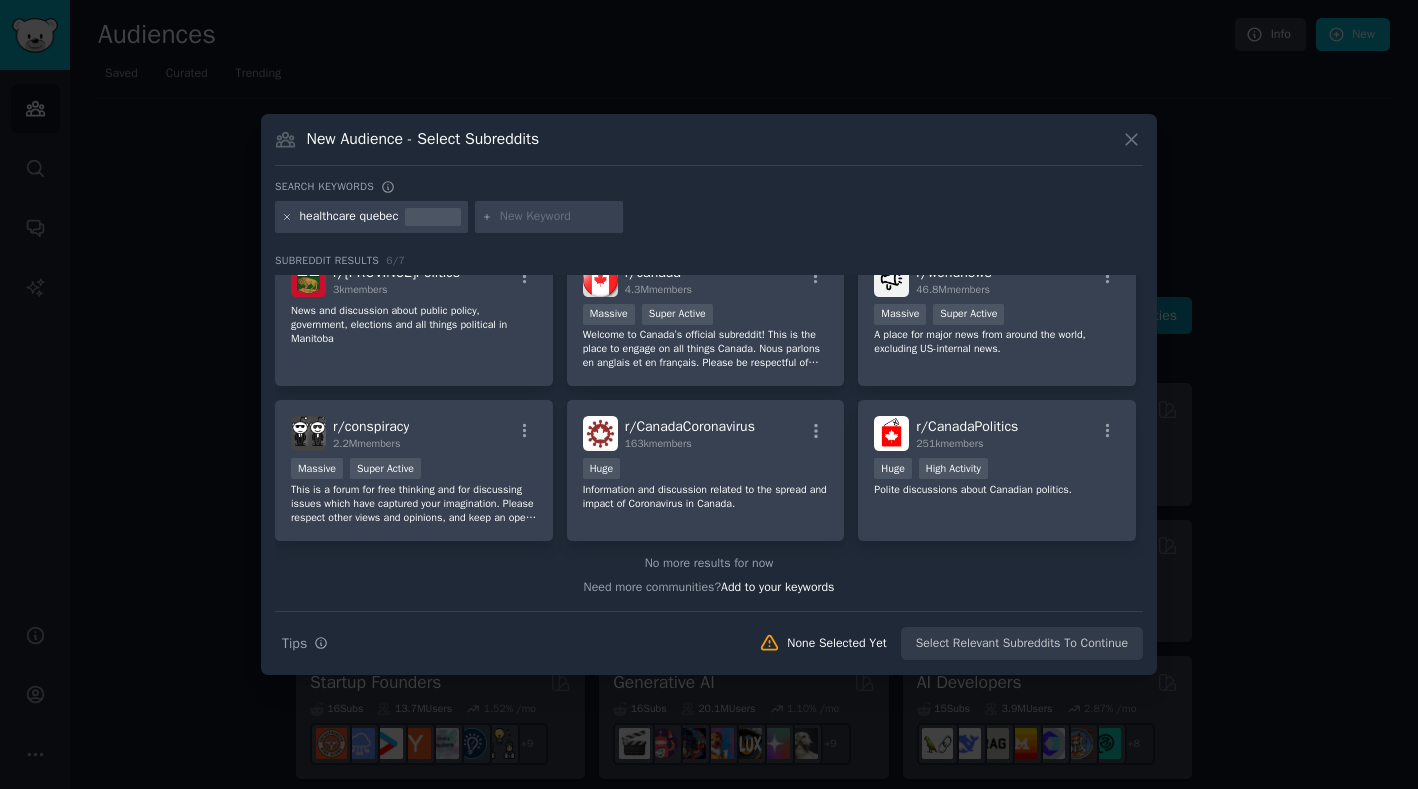 click 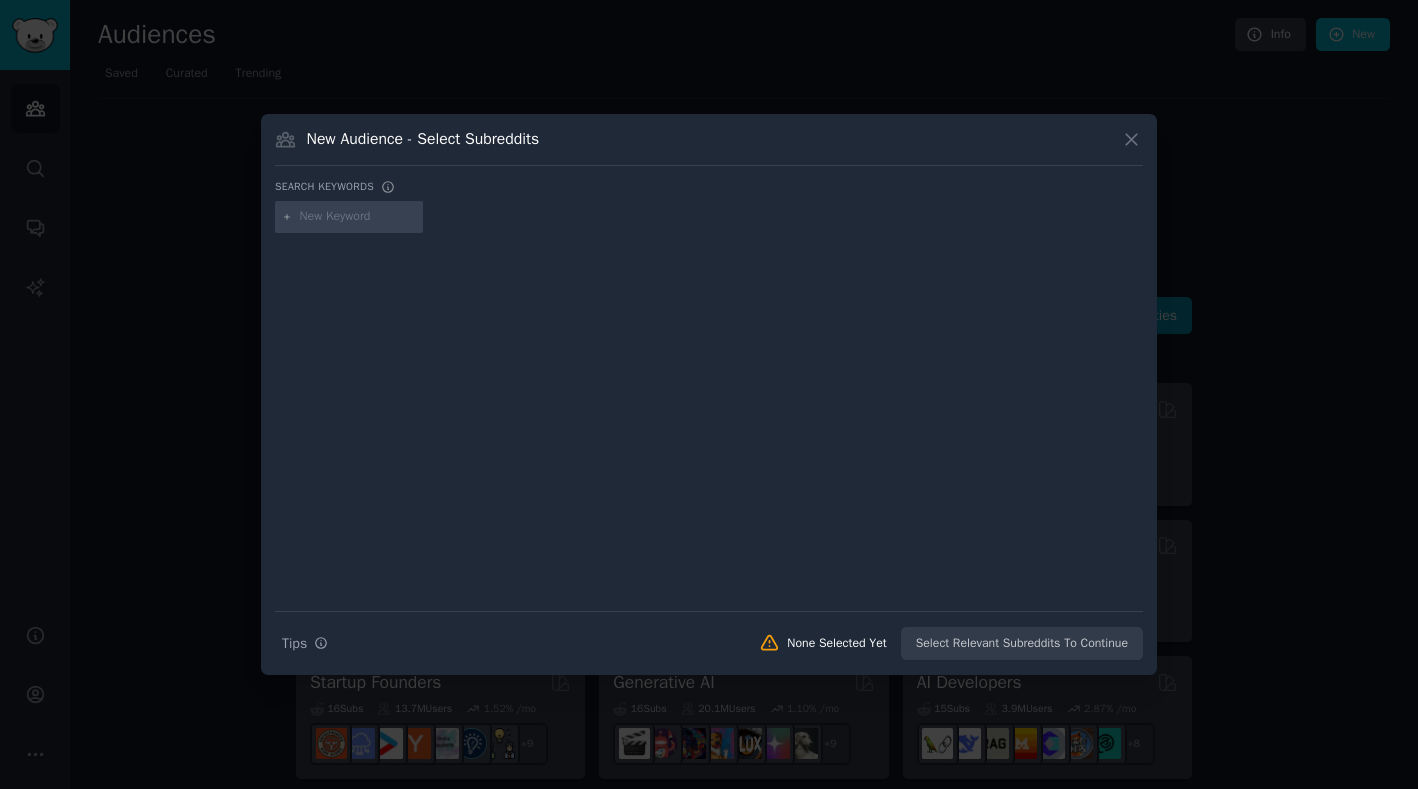 click at bounding box center (358, 217) 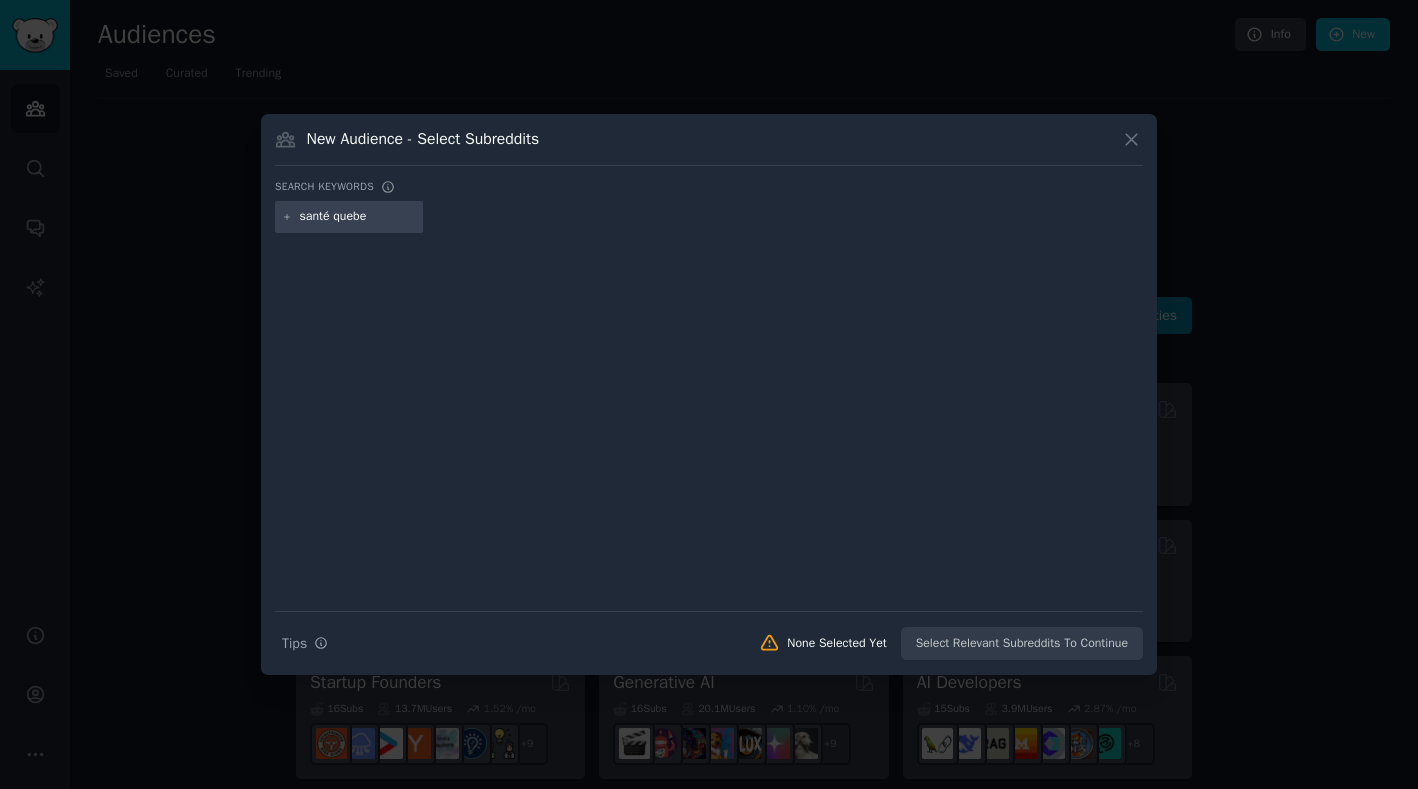 type on "santé [PROVINCE]" 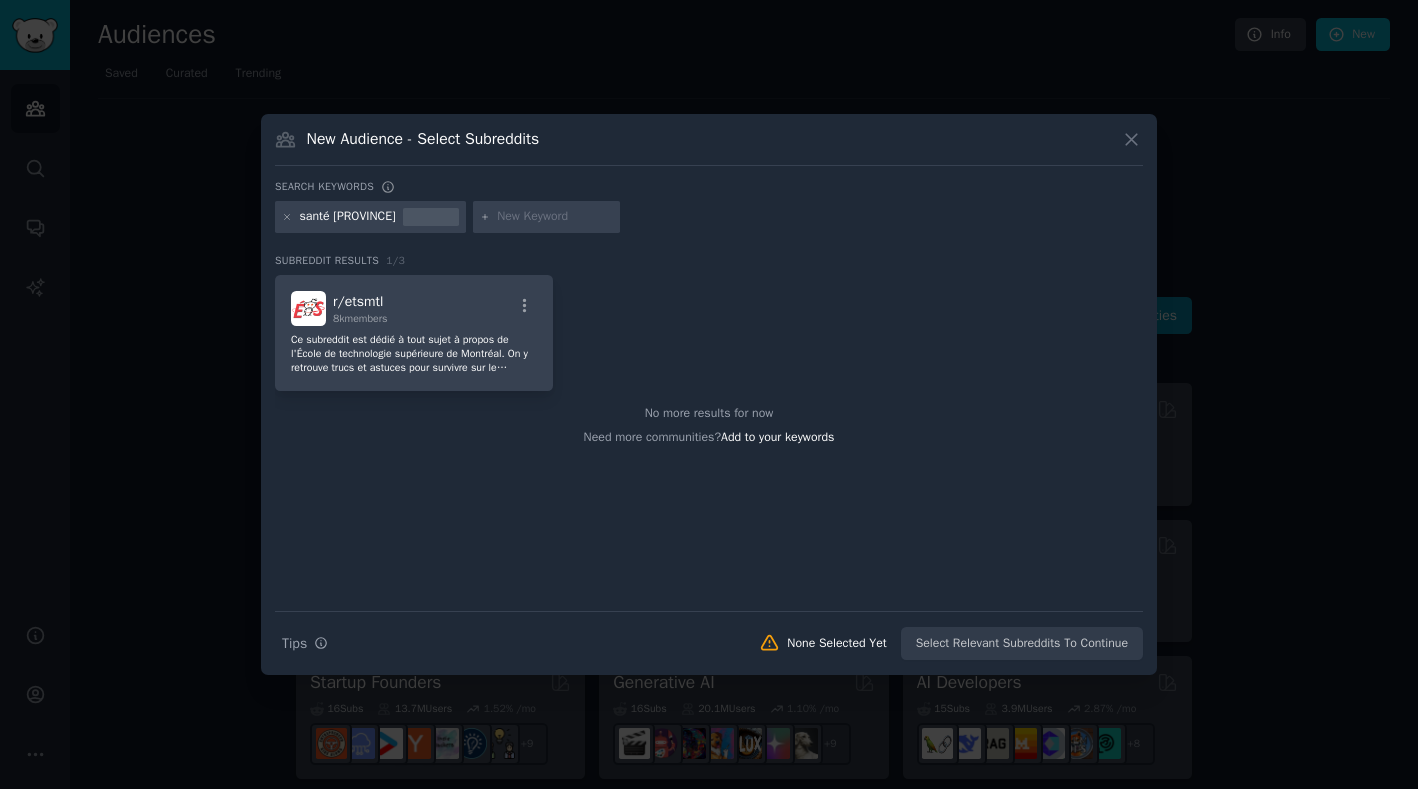 click on "santé [PROVINCE]" at bounding box center [348, 217] 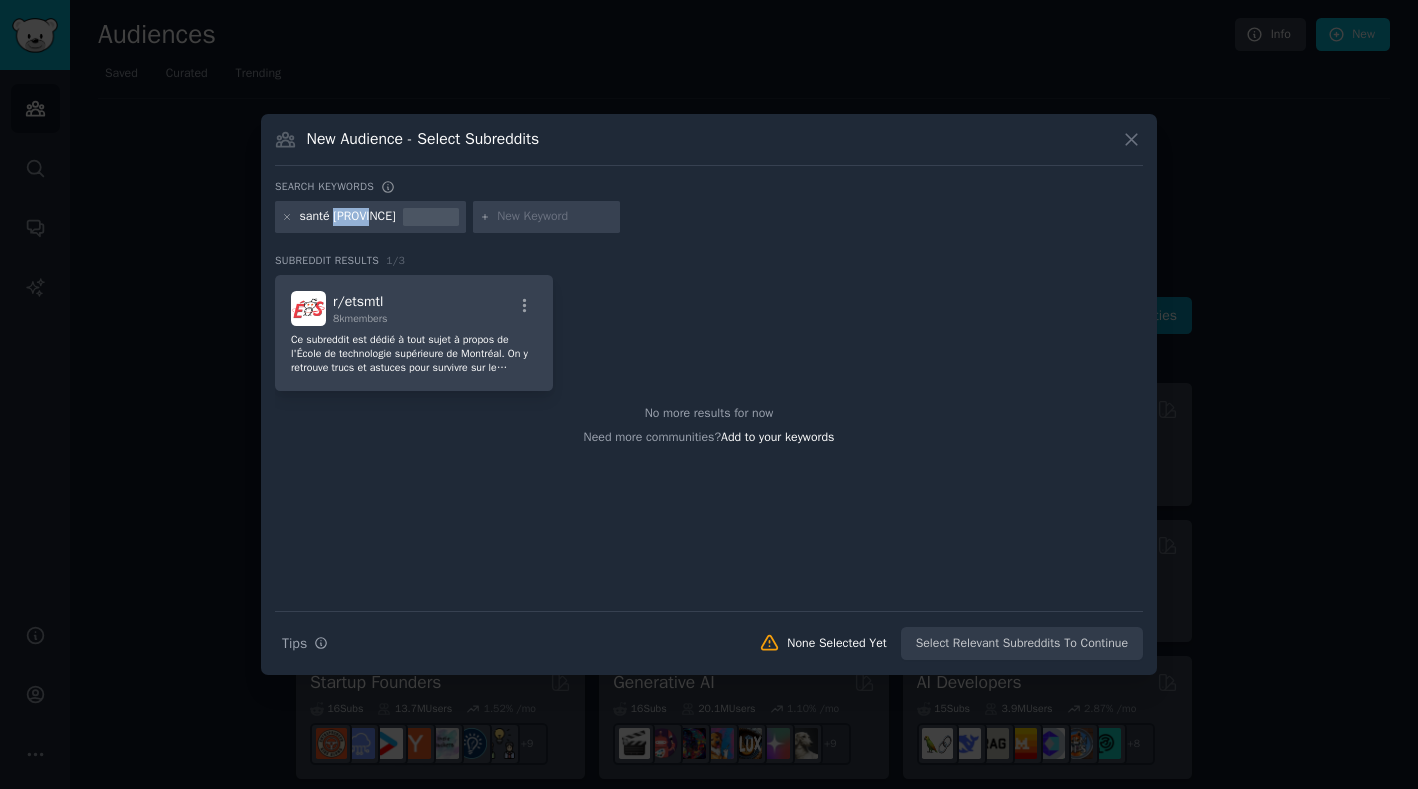 click on "santé [PROVINCE]" at bounding box center (348, 217) 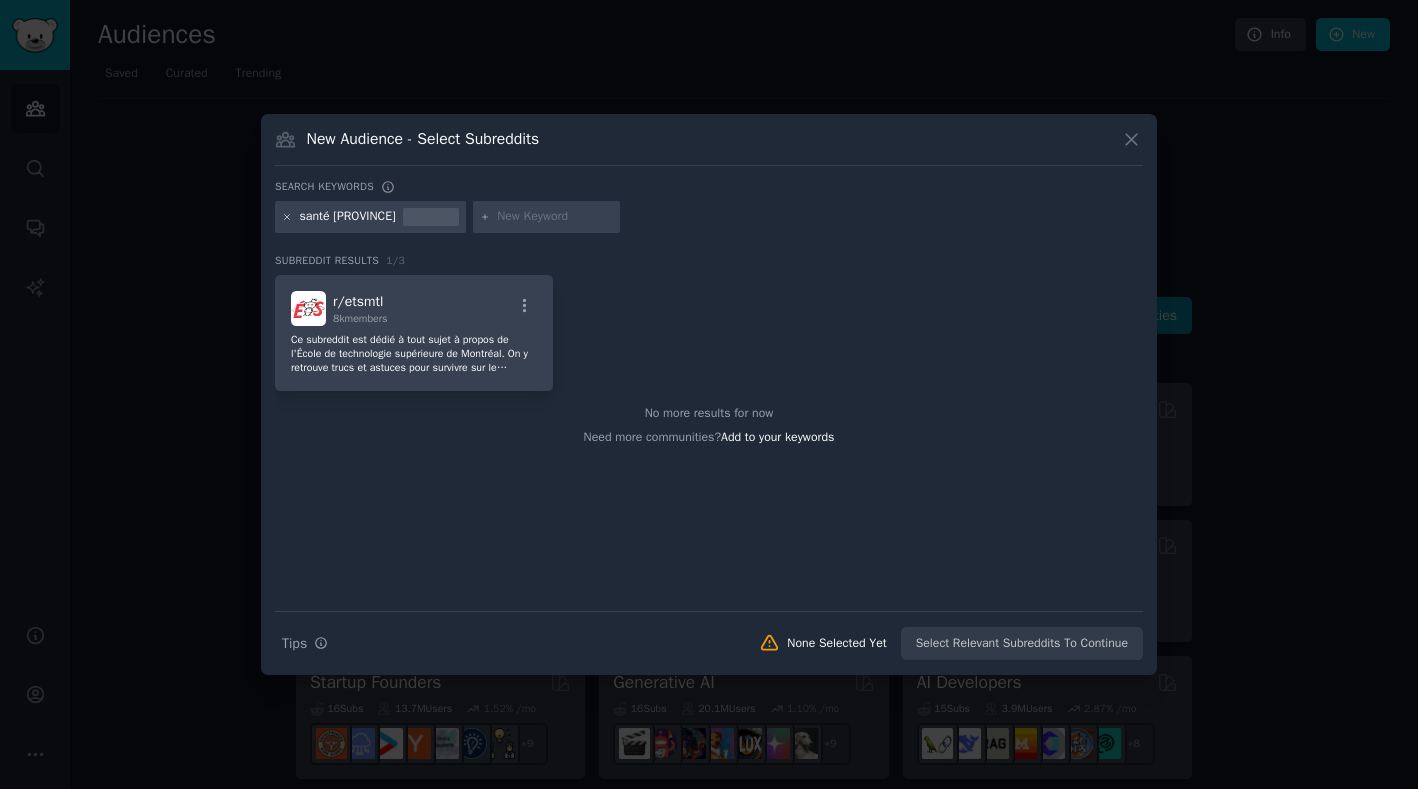 click 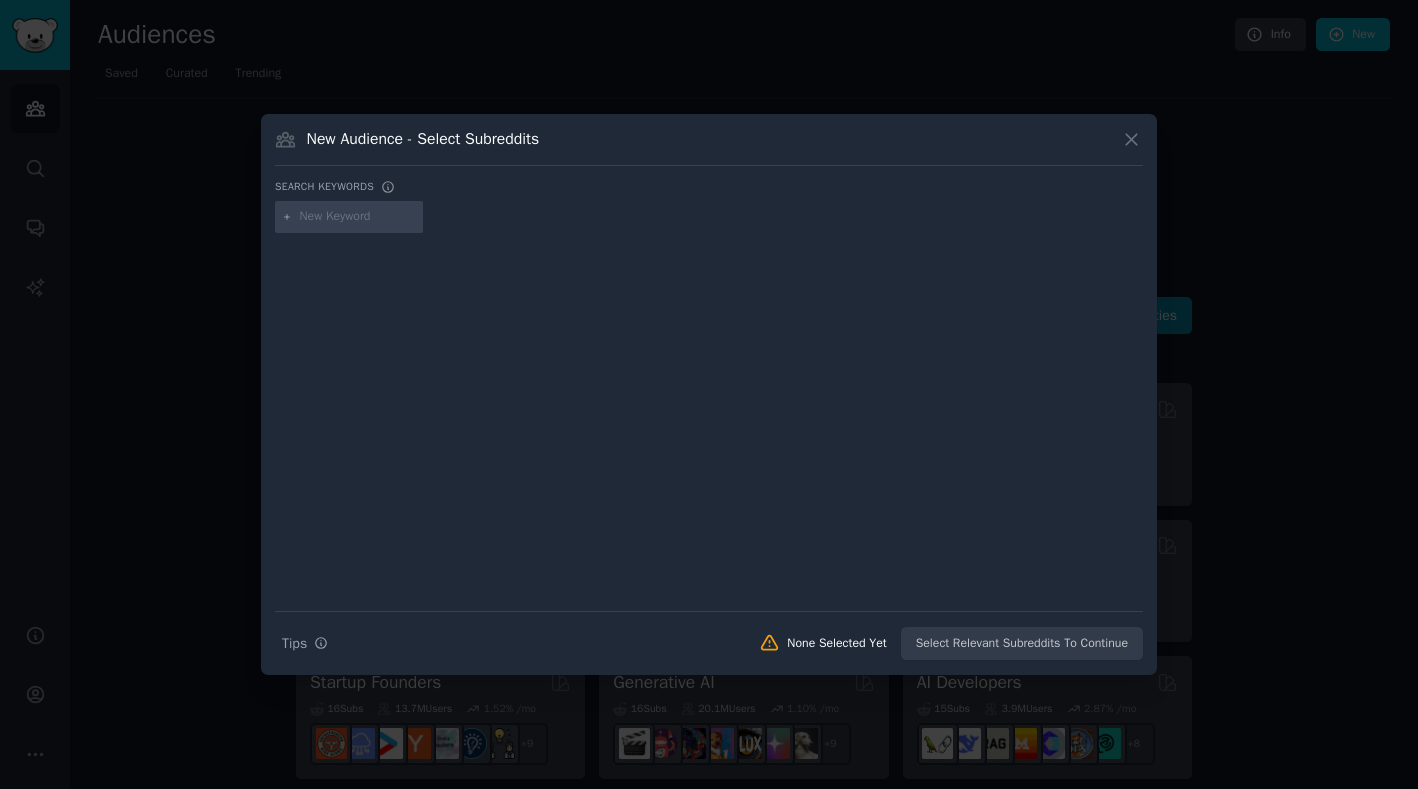 click at bounding box center (358, 217) 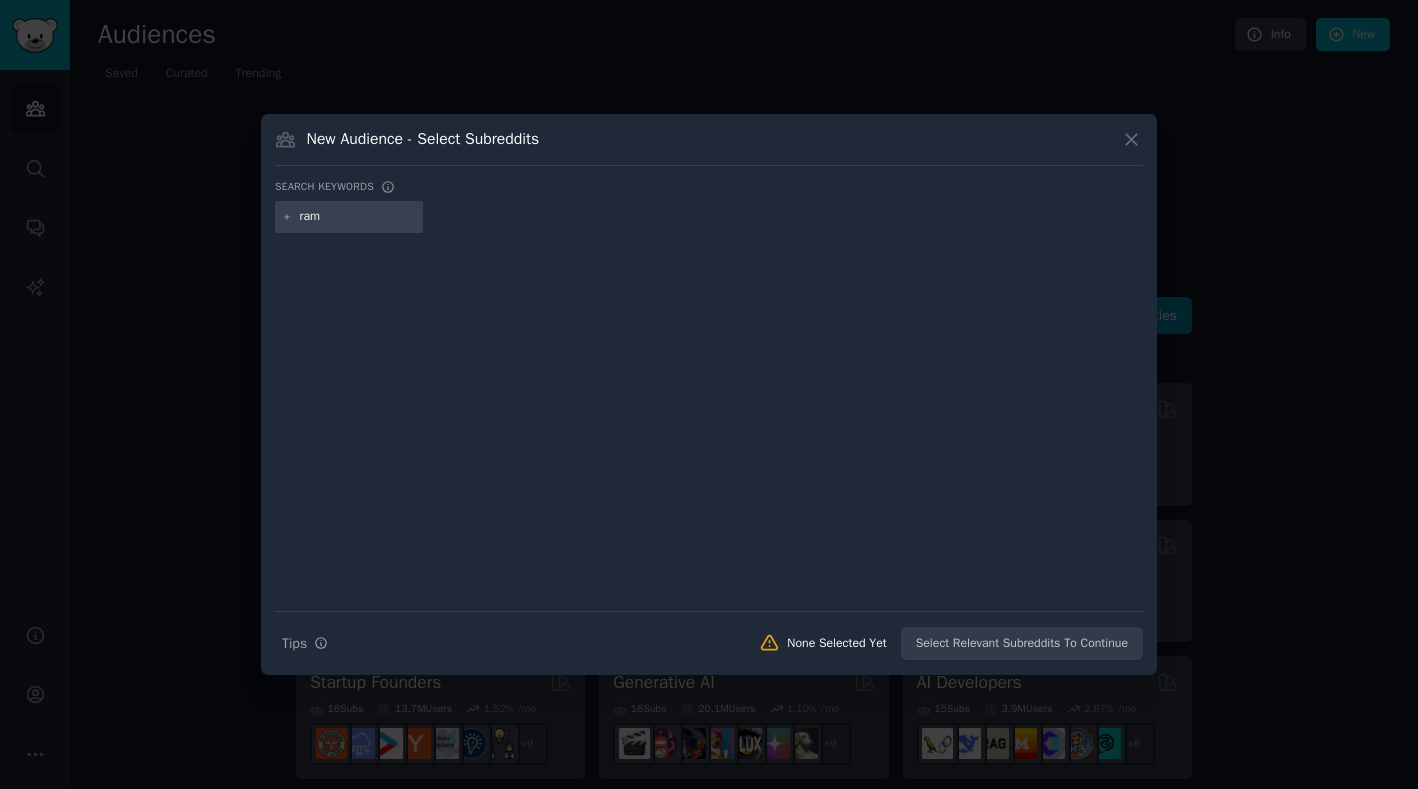 type on "ramq" 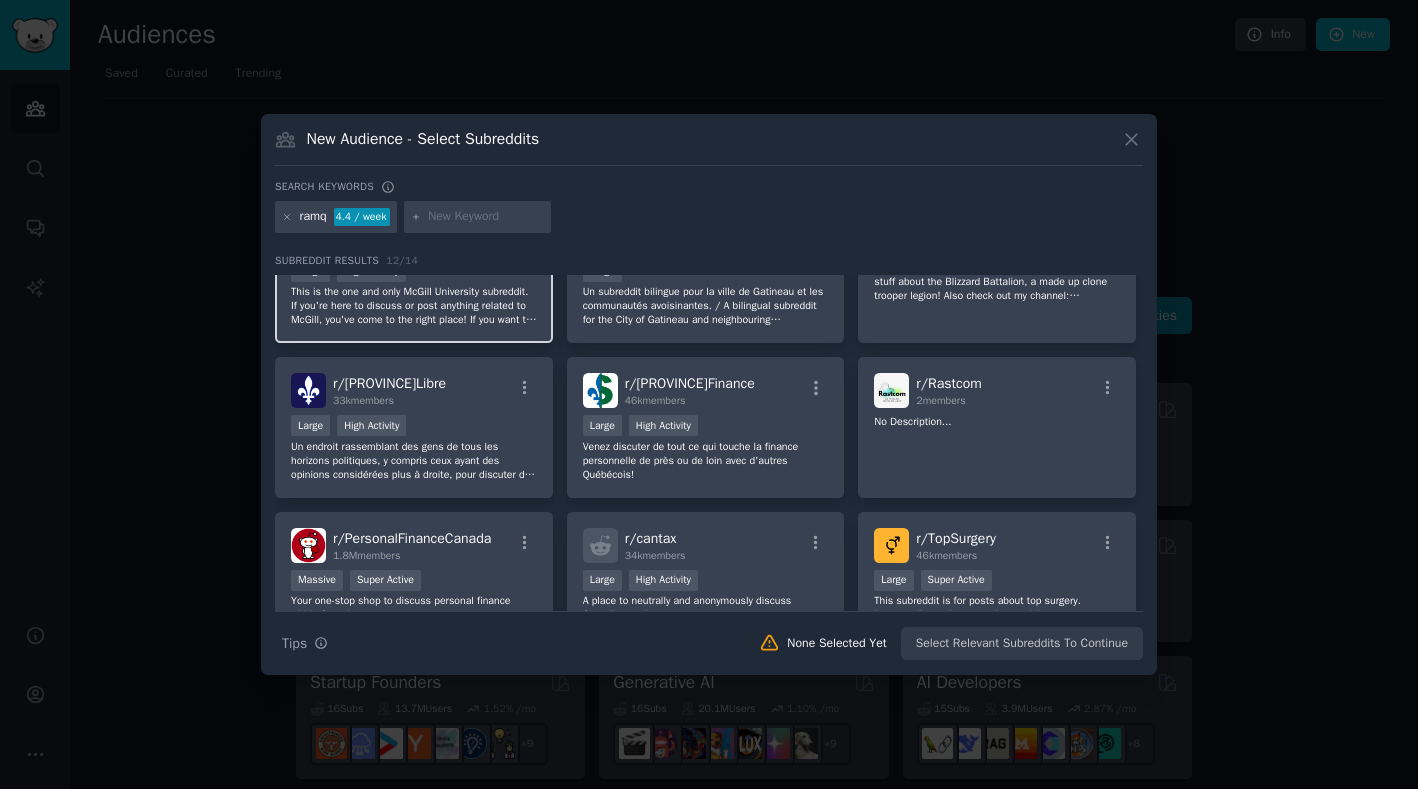 scroll, scrollTop: 0, scrollLeft: 0, axis: both 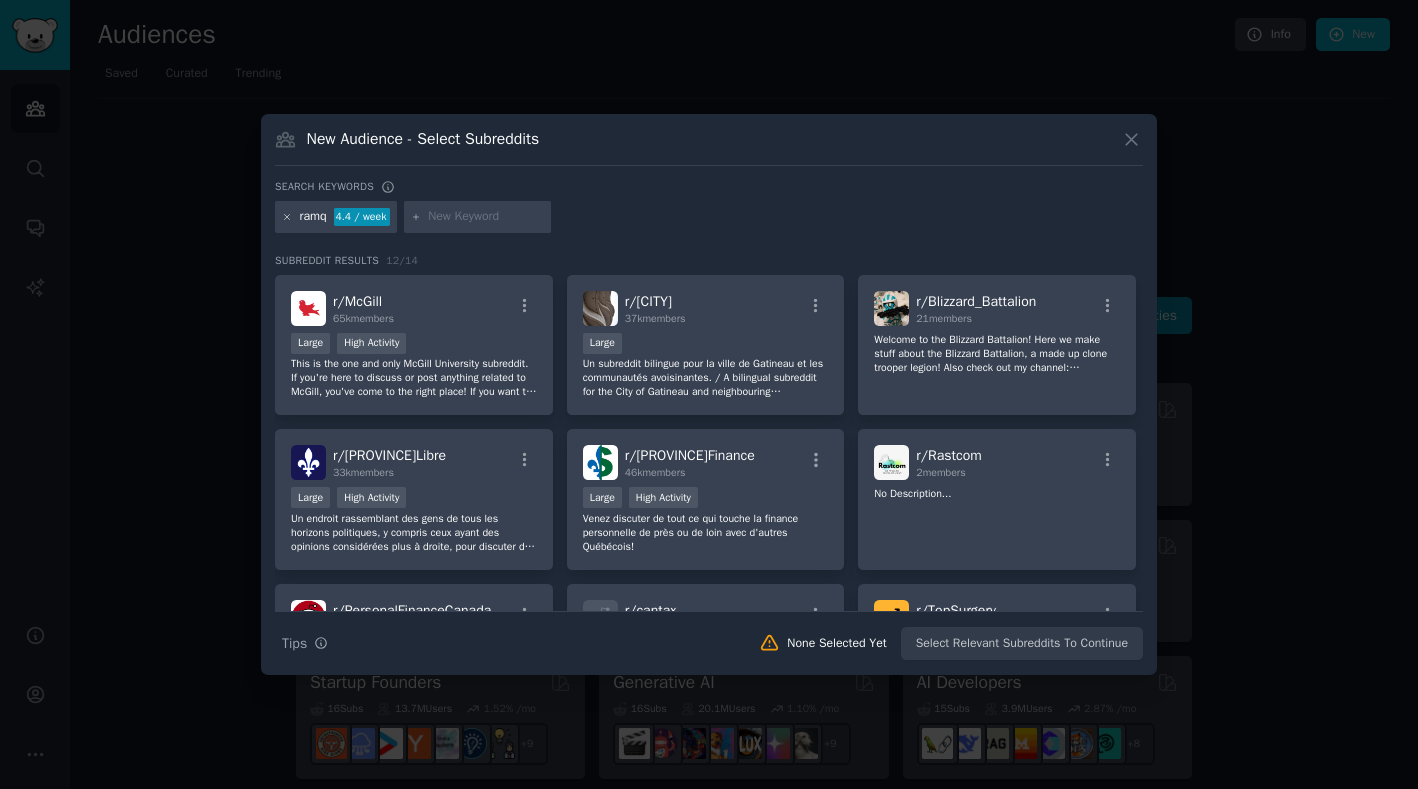 click 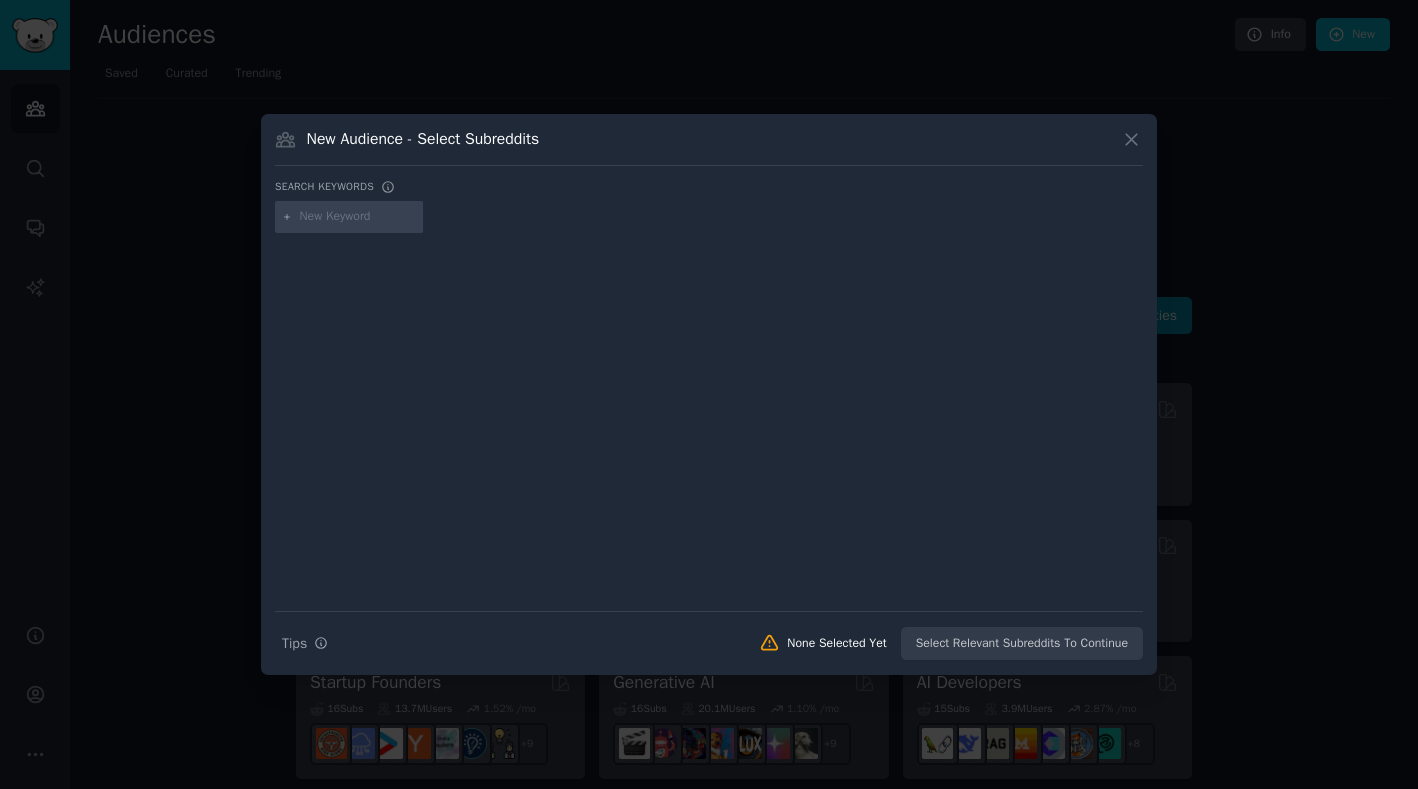click at bounding box center [358, 217] 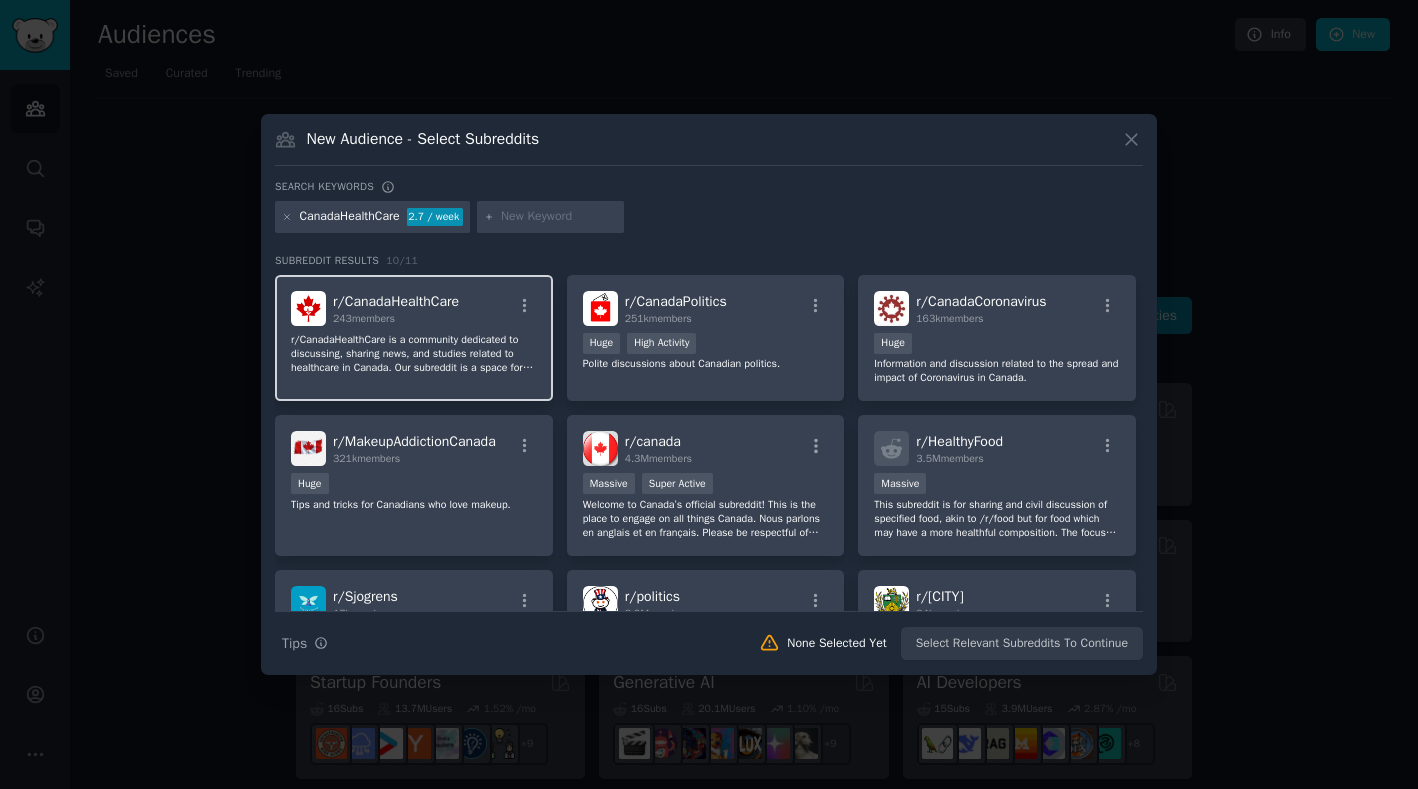 click on "243  members" at bounding box center [364, 318] 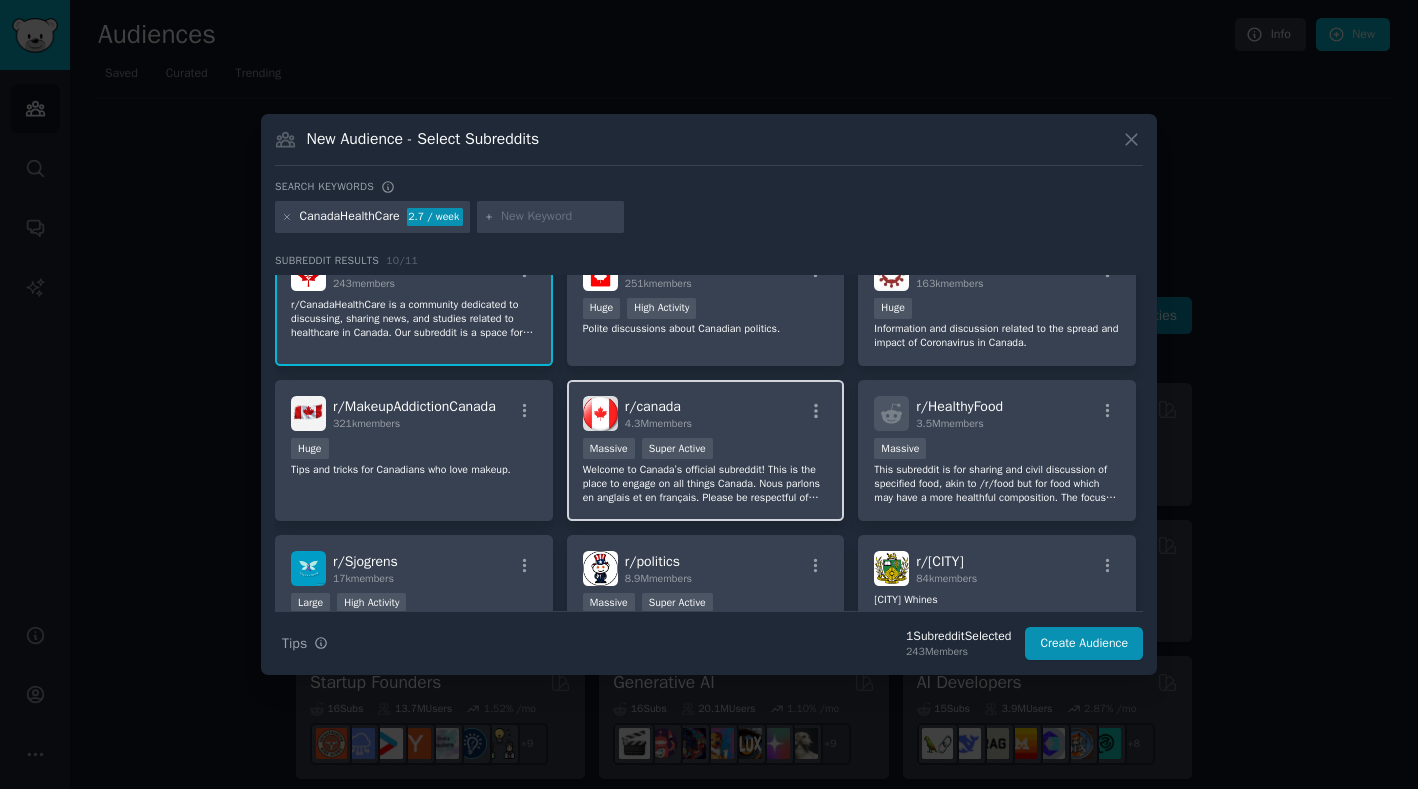 scroll, scrollTop: 0, scrollLeft: 0, axis: both 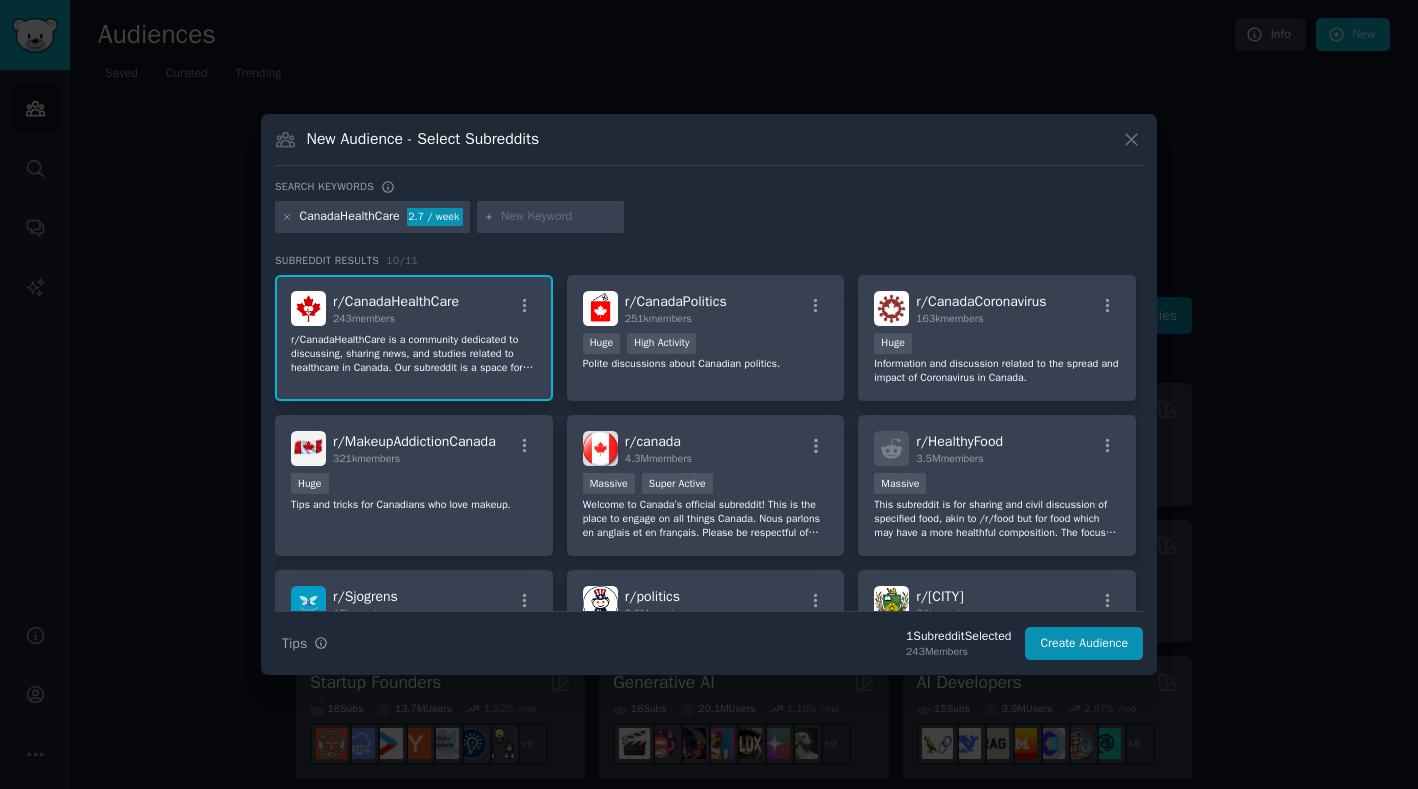 click at bounding box center [551, 217] 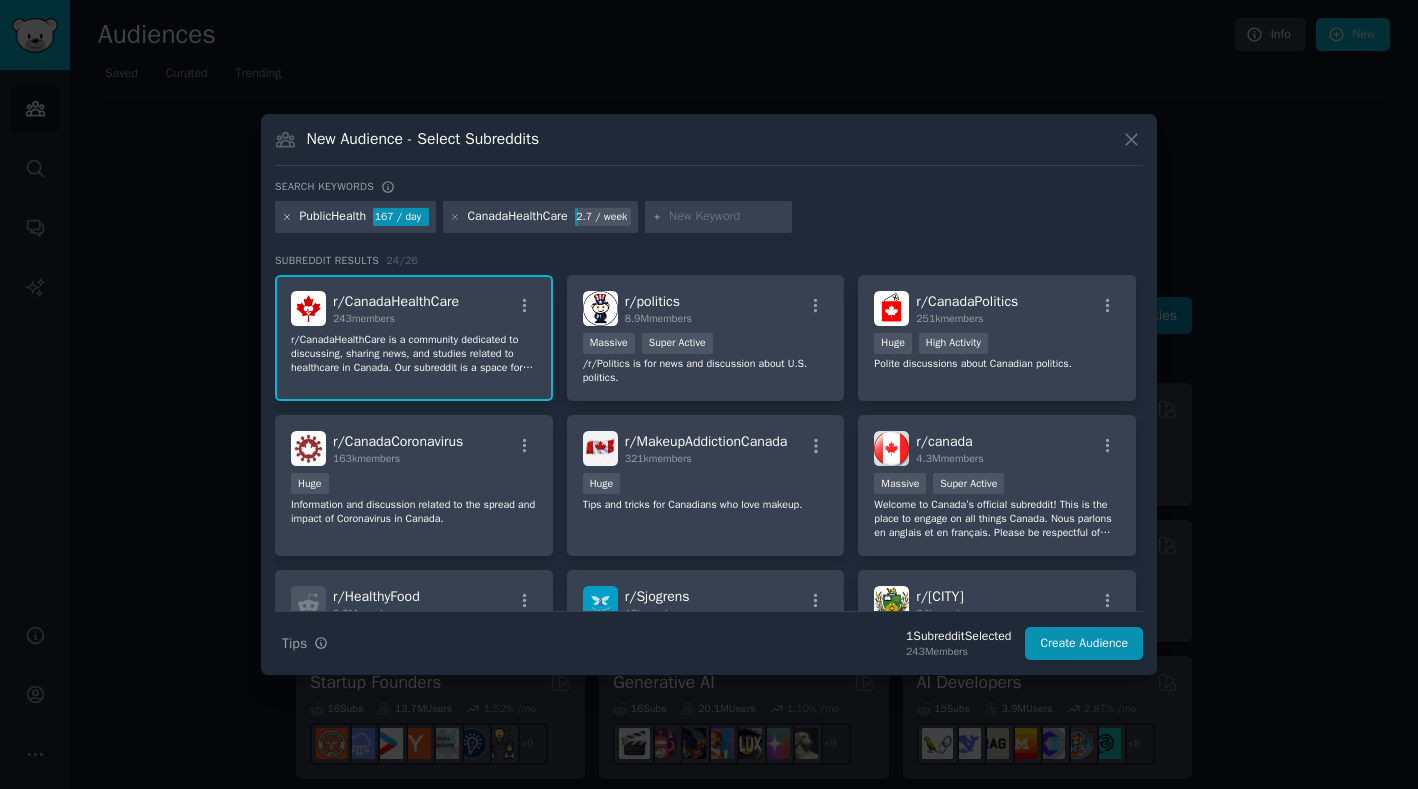 click 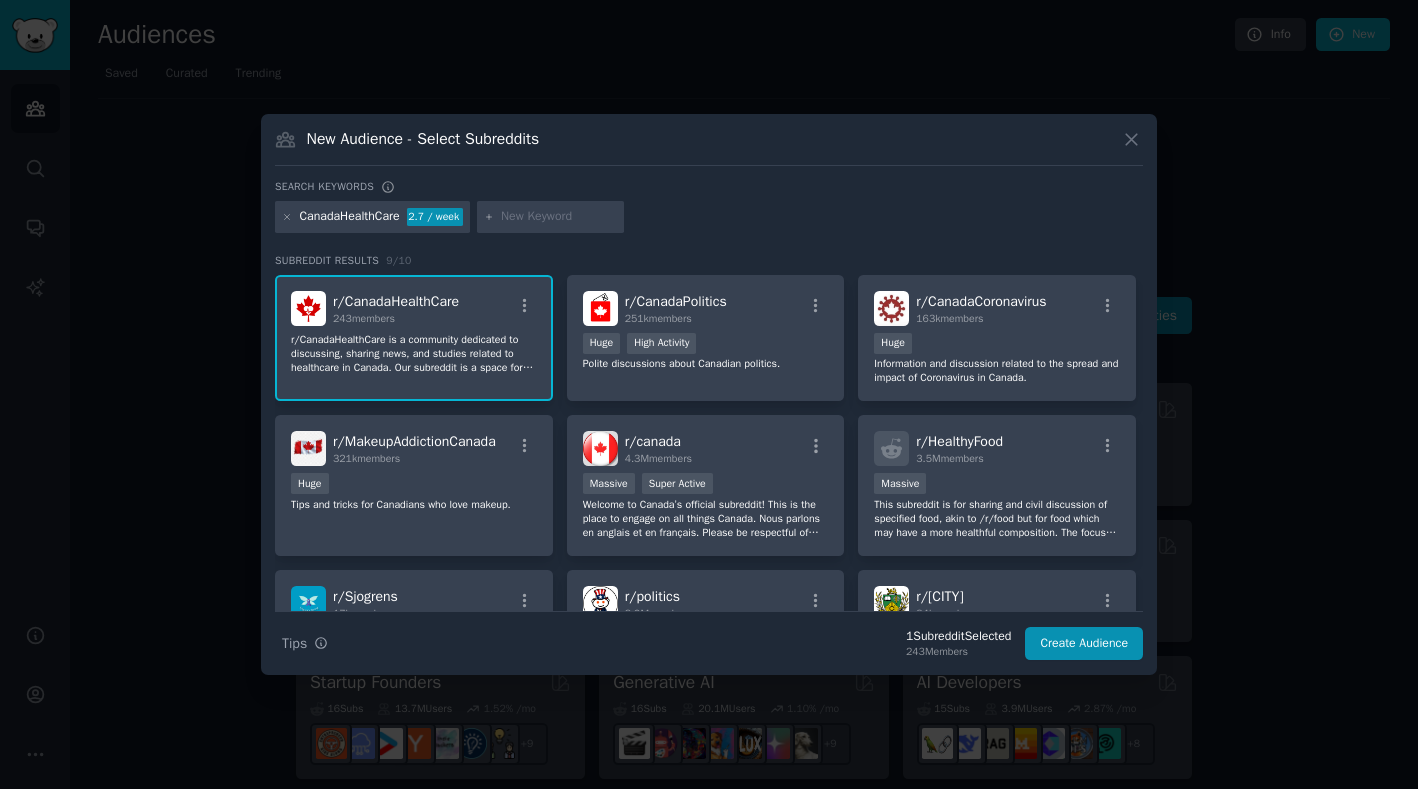 click at bounding box center [559, 217] 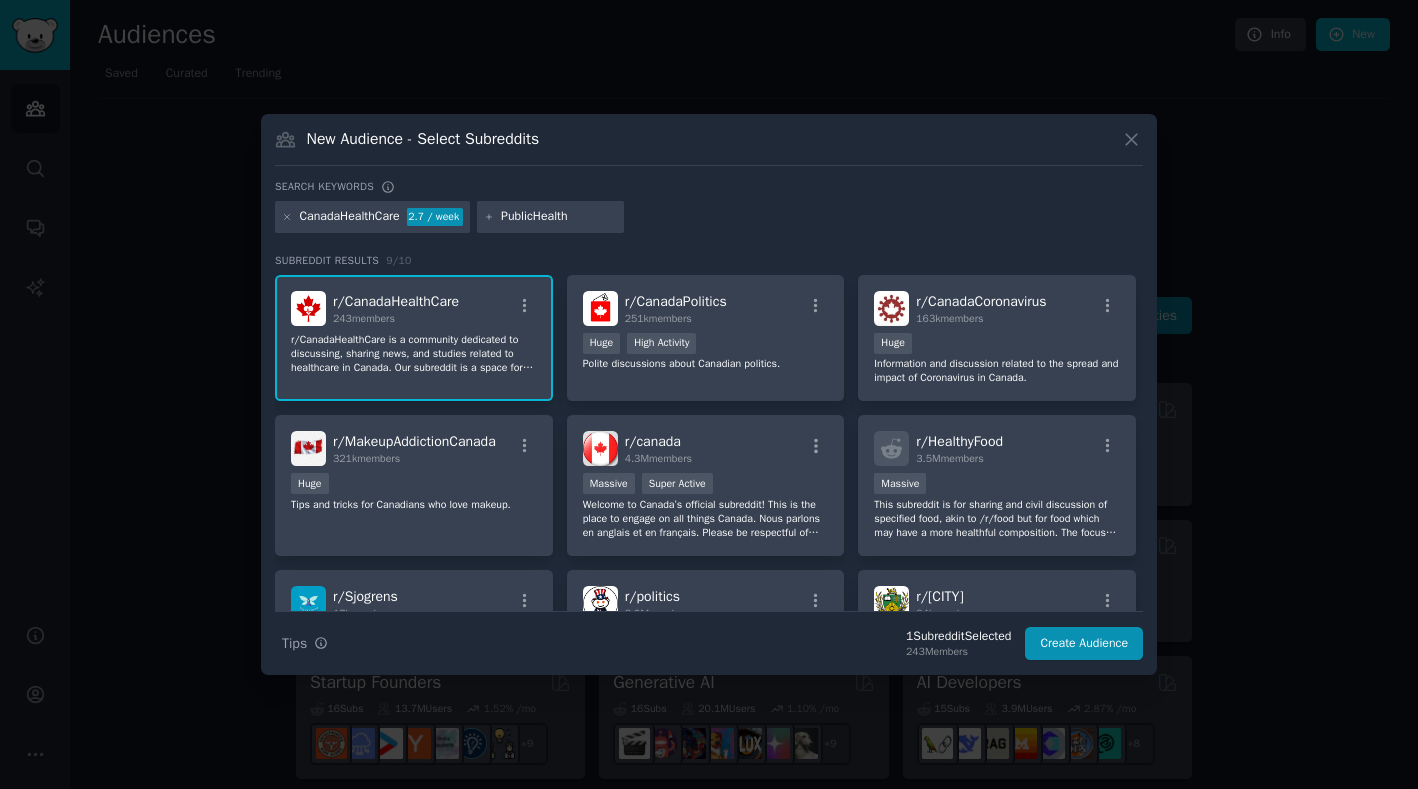 type 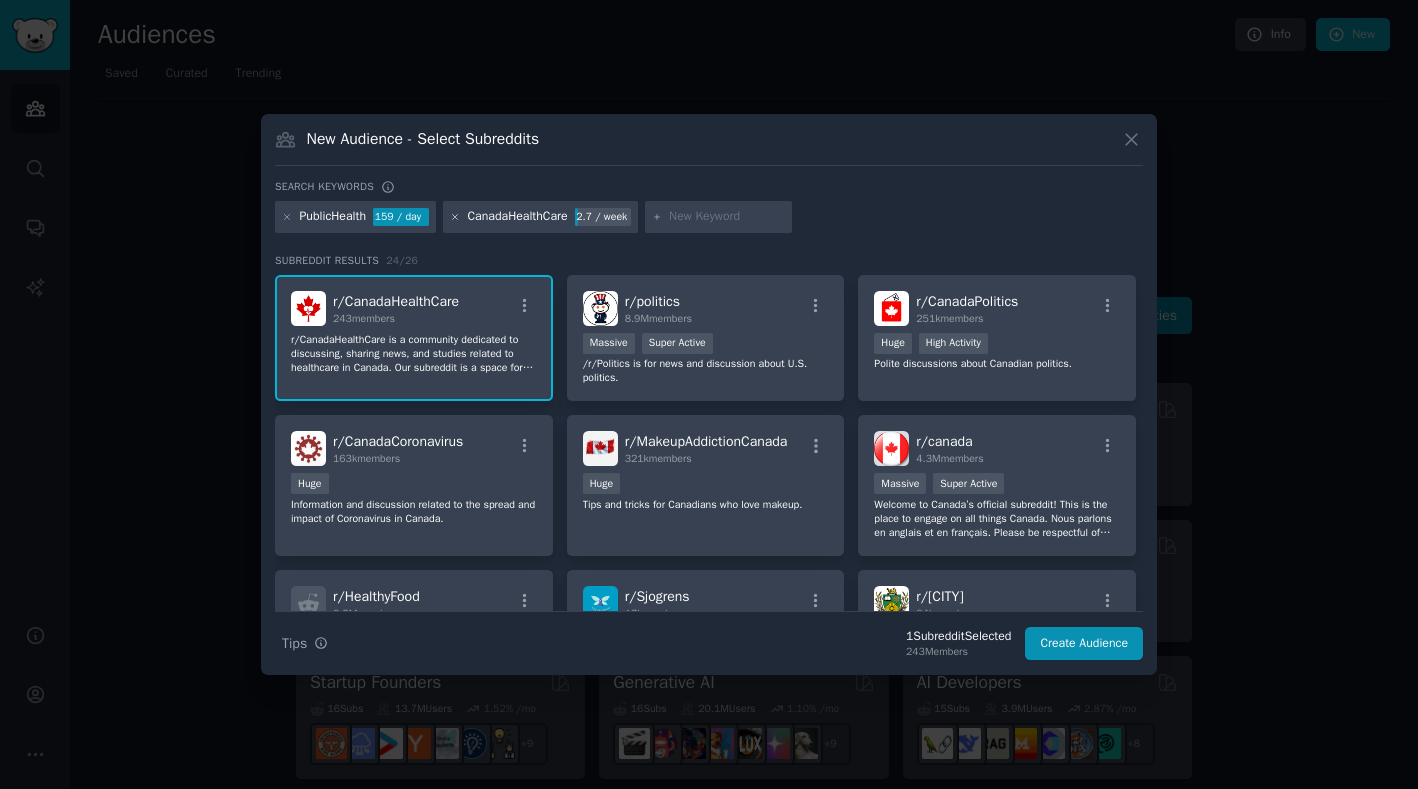 click 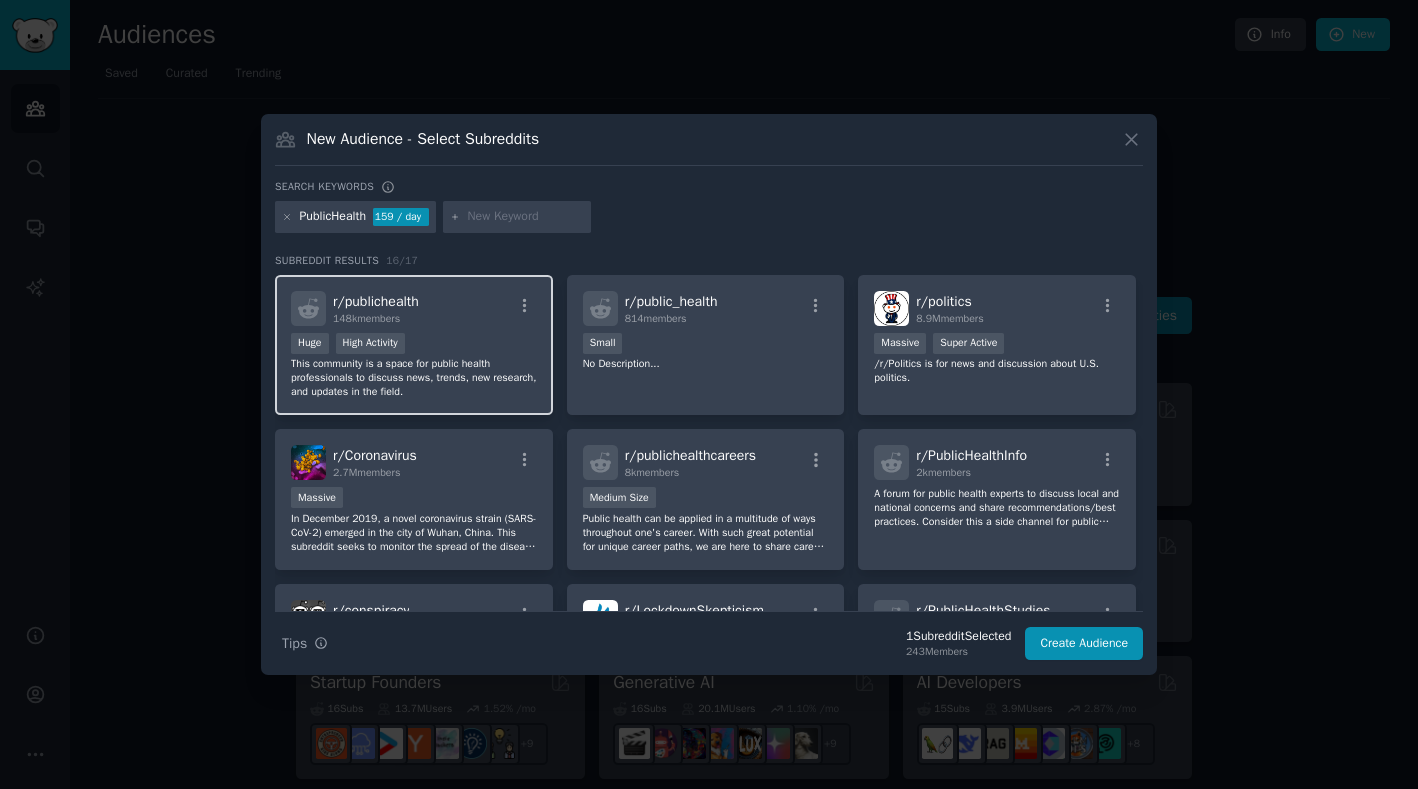 click on "r/ publichealth 148k  members" at bounding box center (414, 308) 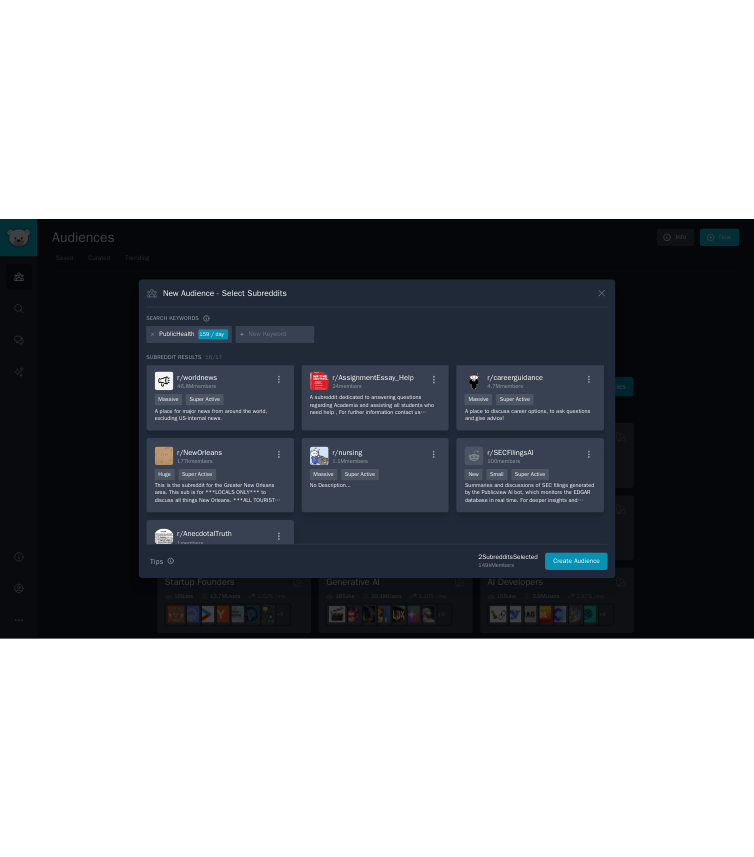 scroll, scrollTop: 447, scrollLeft: 0, axis: vertical 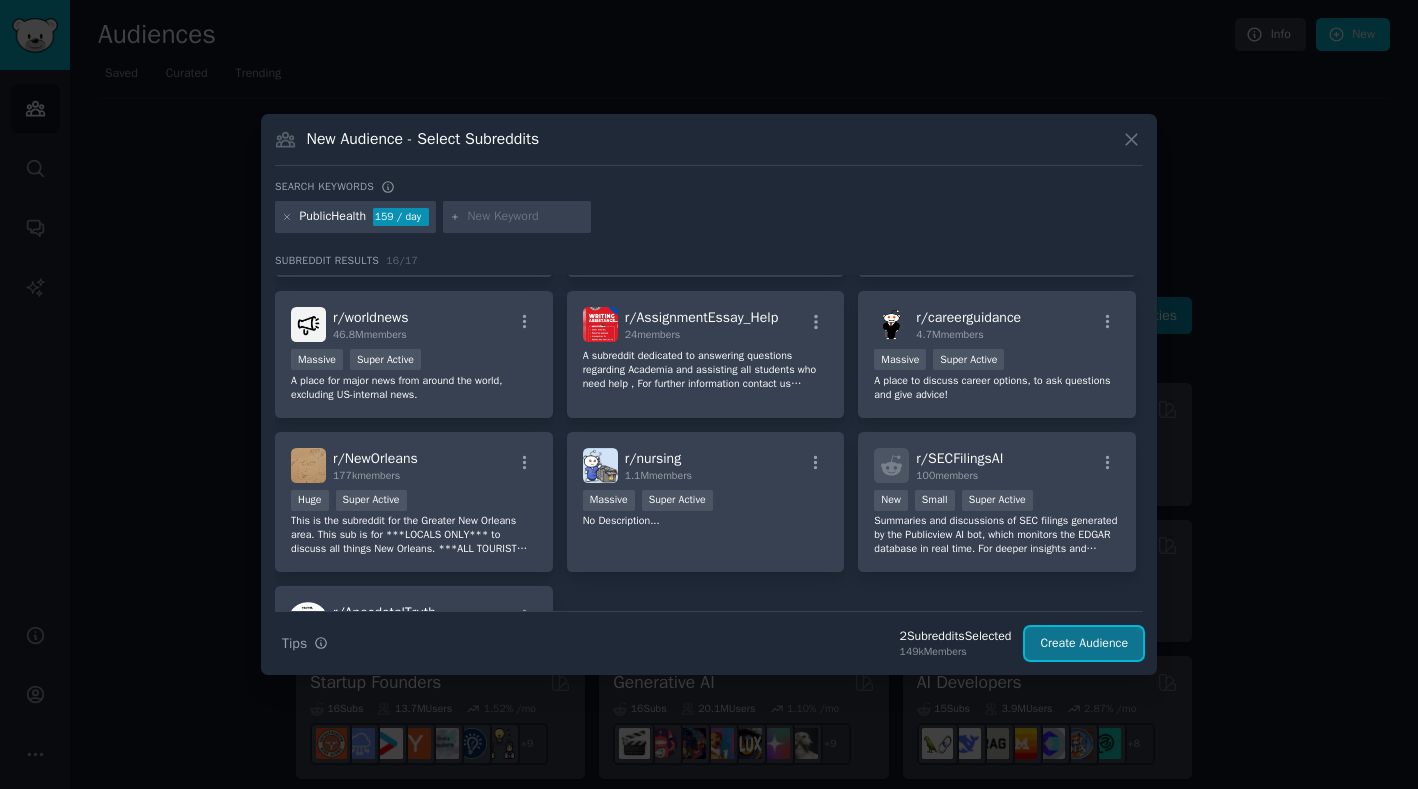click on "Create Audience" at bounding box center (1084, 644) 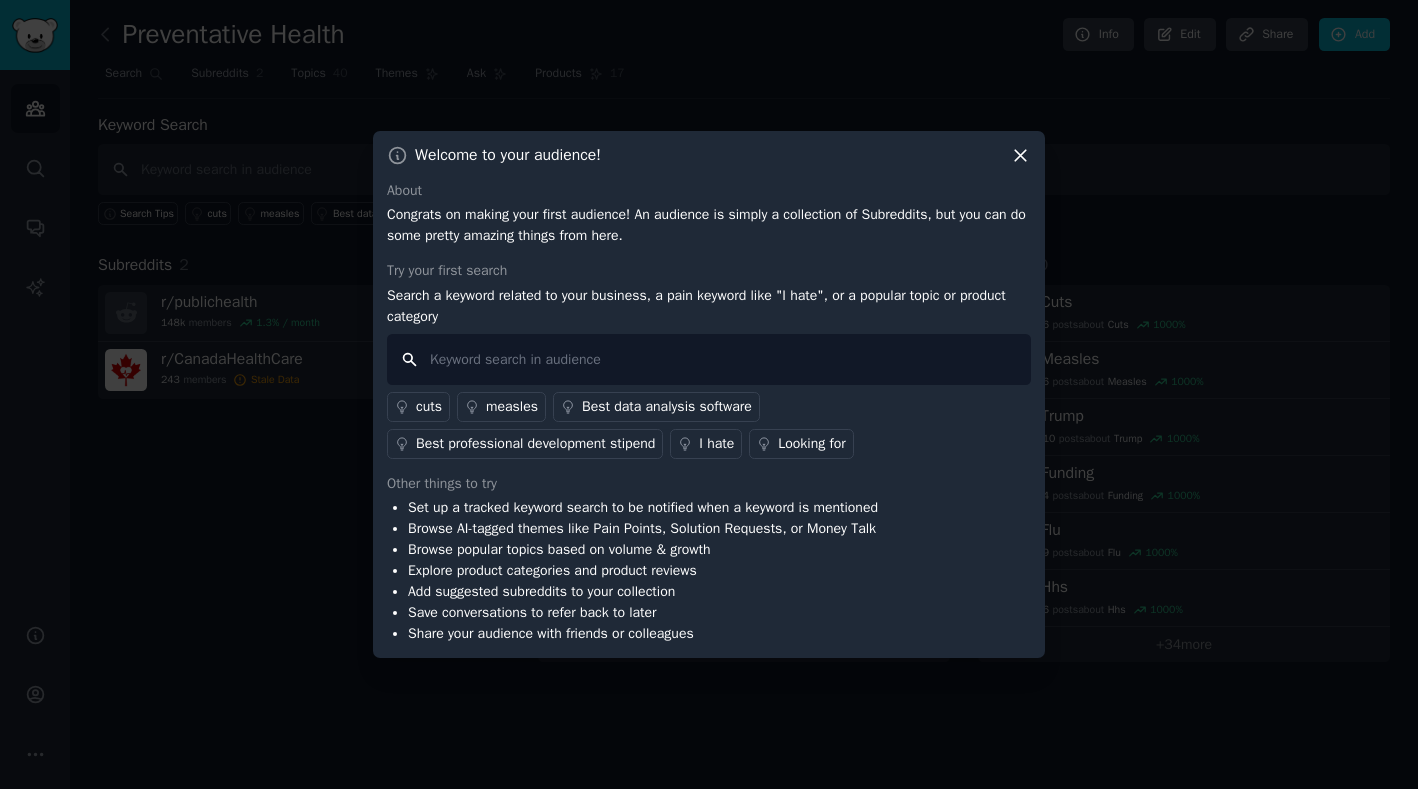click at bounding box center (709, 359) 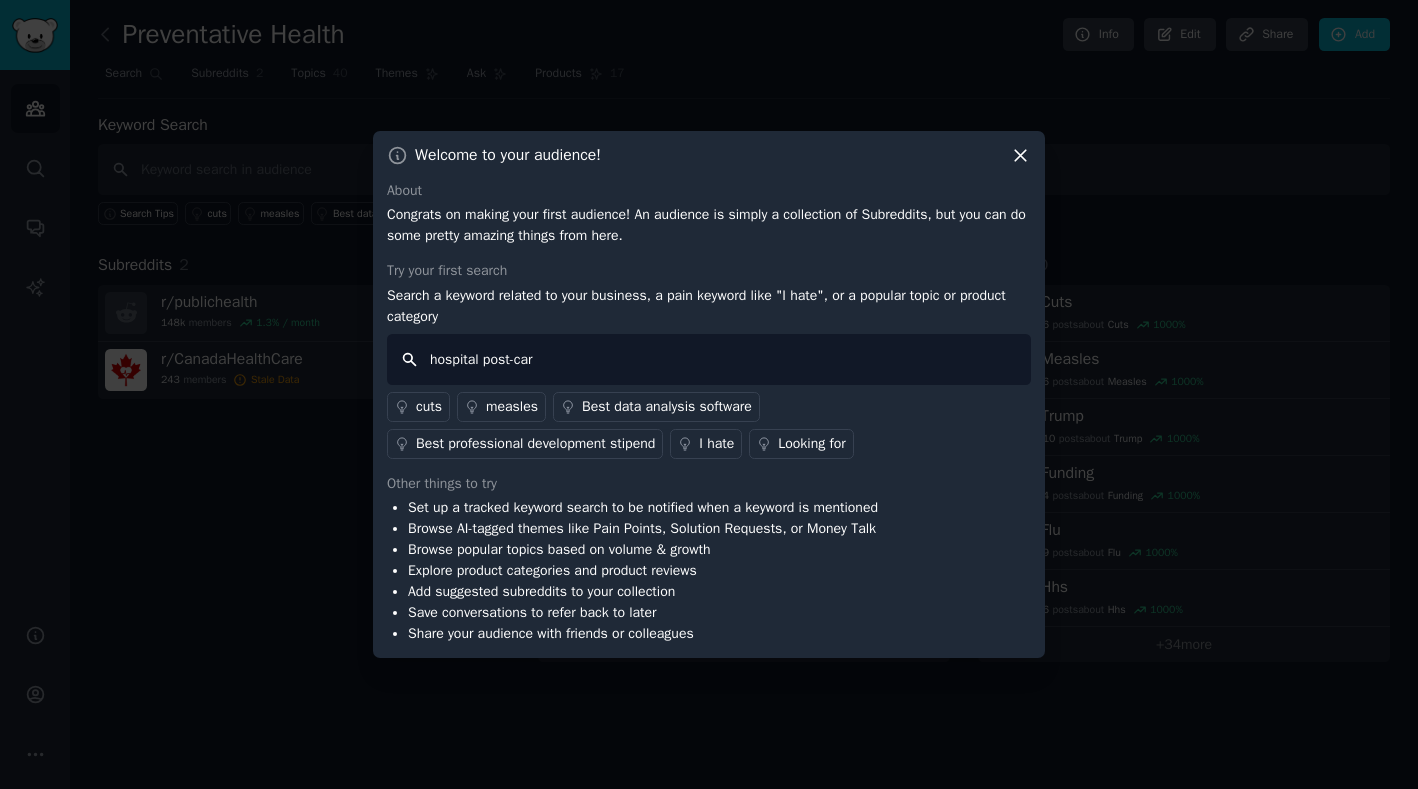 type on "hospital post-care" 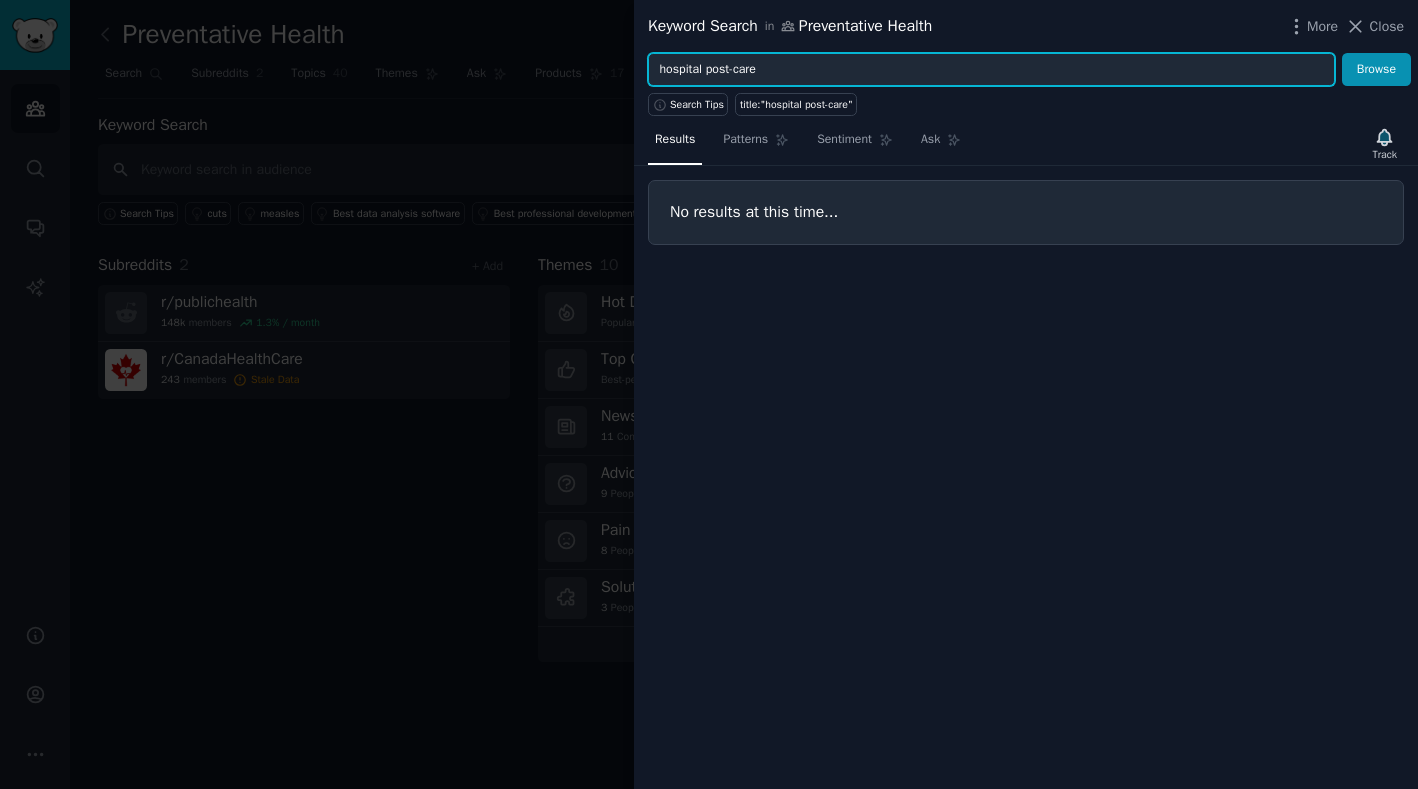 drag, startPoint x: 775, startPoint y: 71, endPoint x: 709, endPoint y: 70, distance: 66.007576 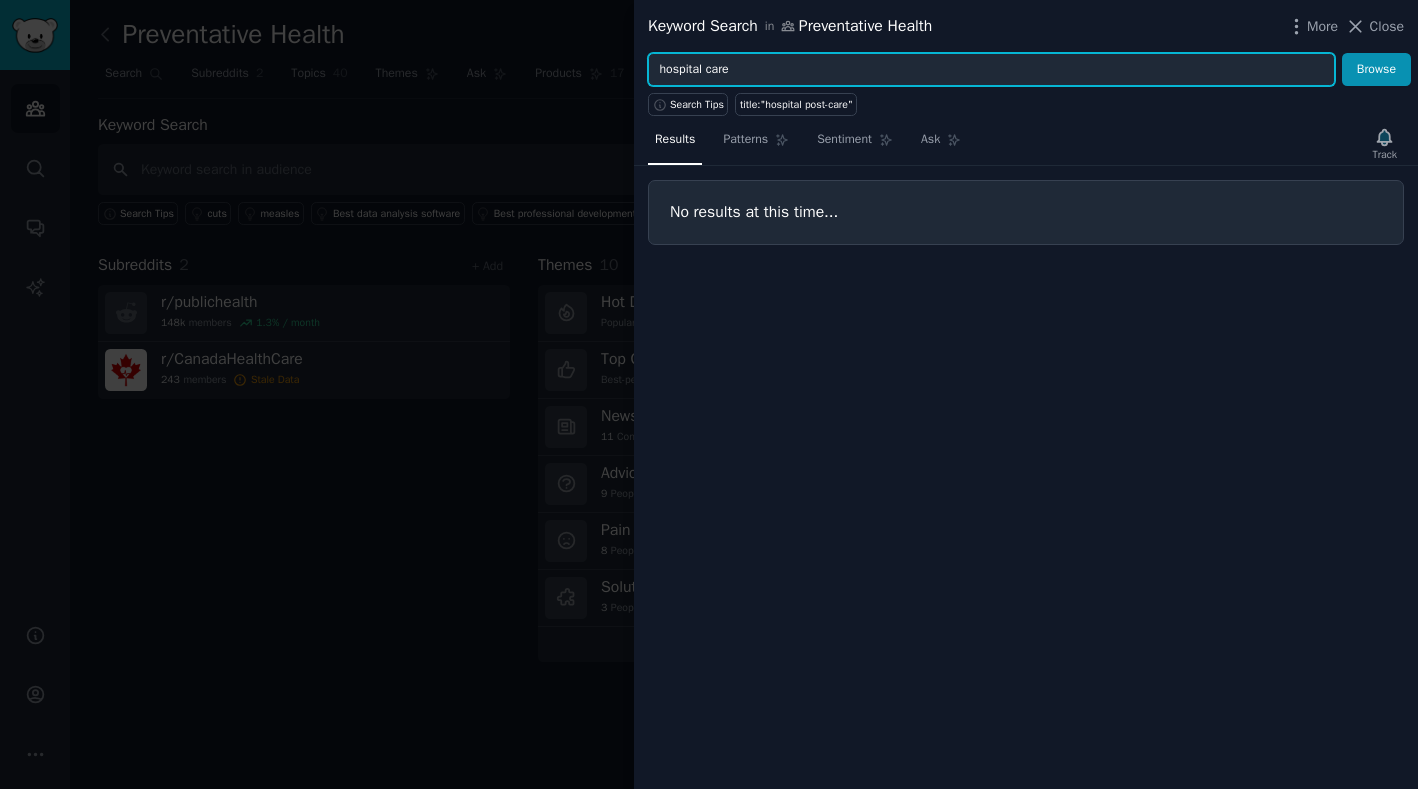 click on "Browse" at bounding box center (1376, 70) 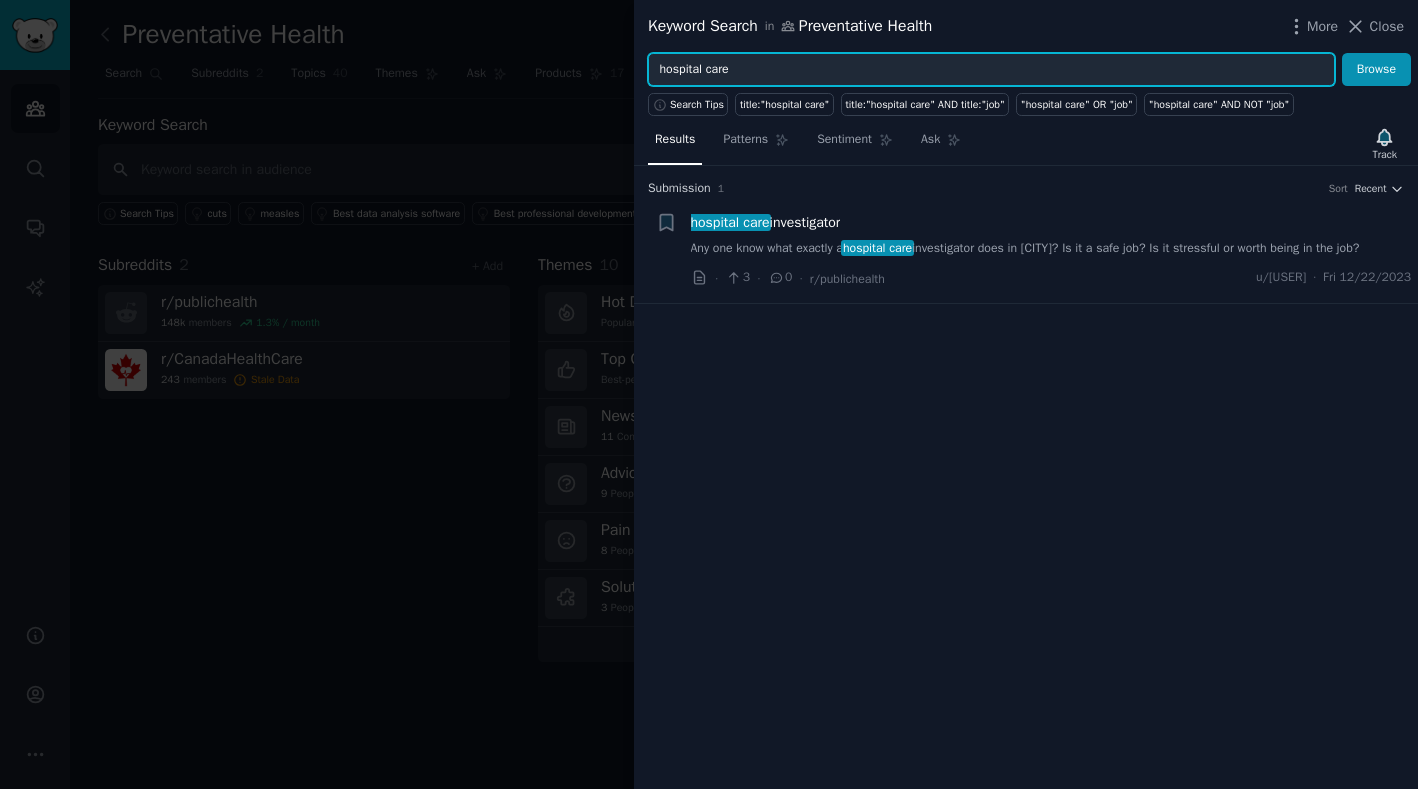 click on "hospital care" at bounding box center [991, 70] 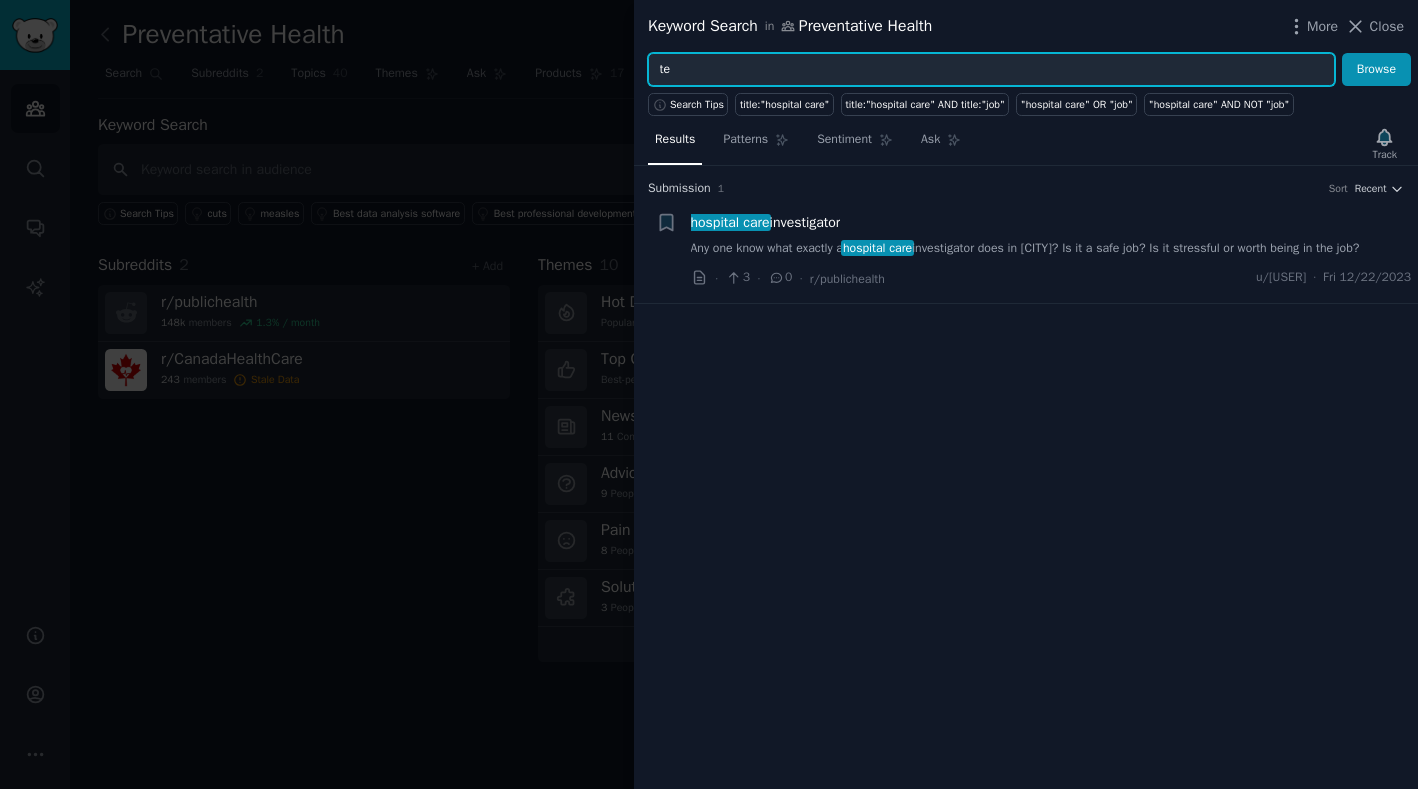 type on "t" 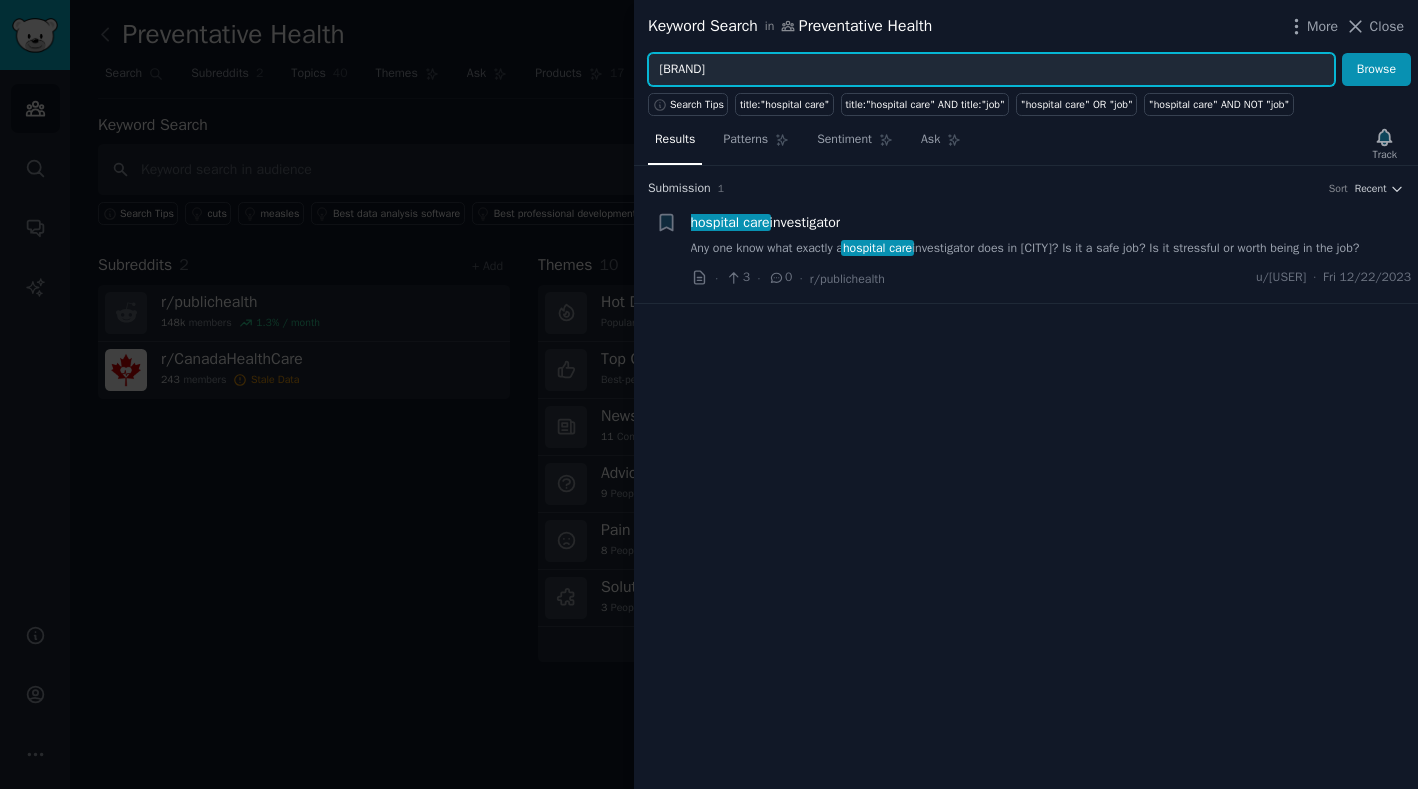 type on "[BRAND]" 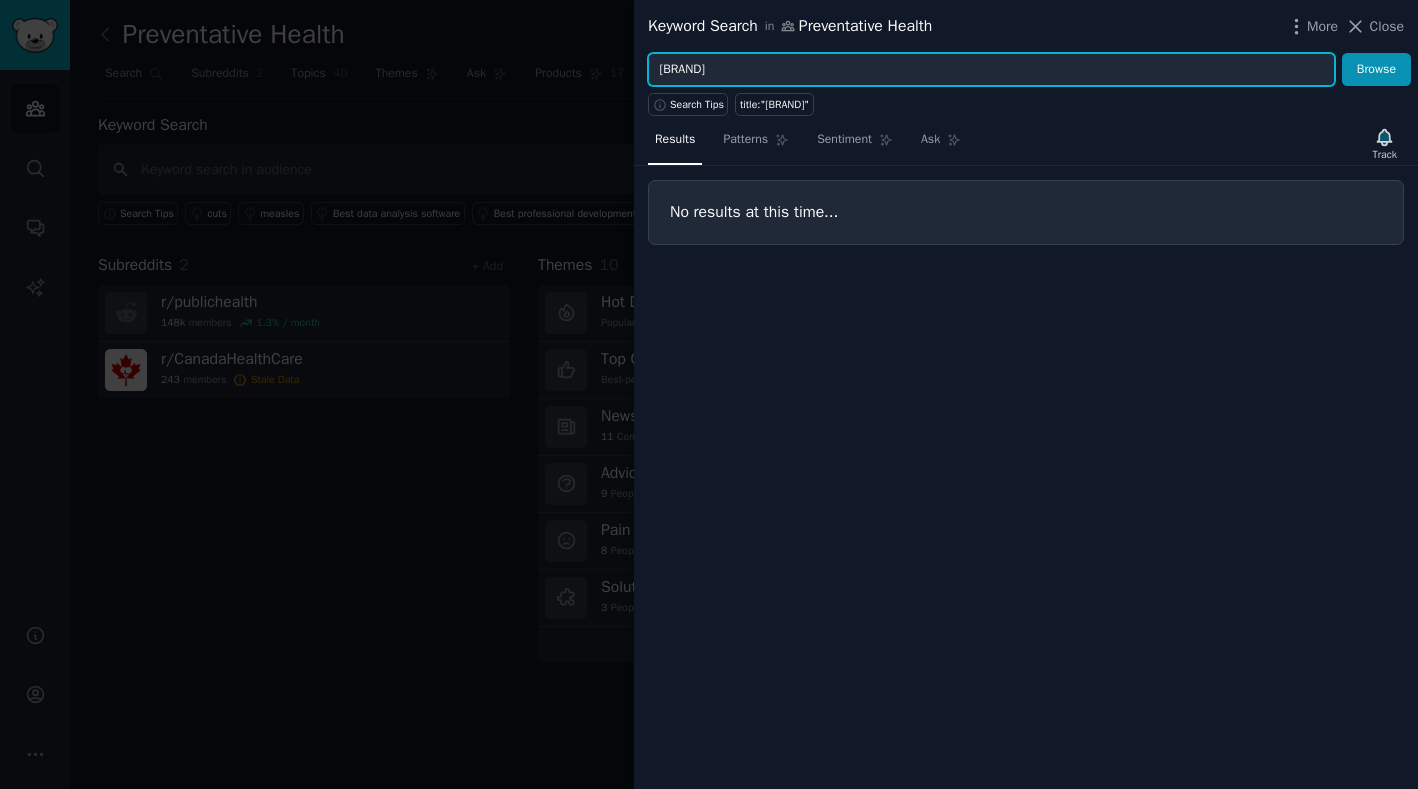 click on "[BRAND]" at bounding box center (991, 70) 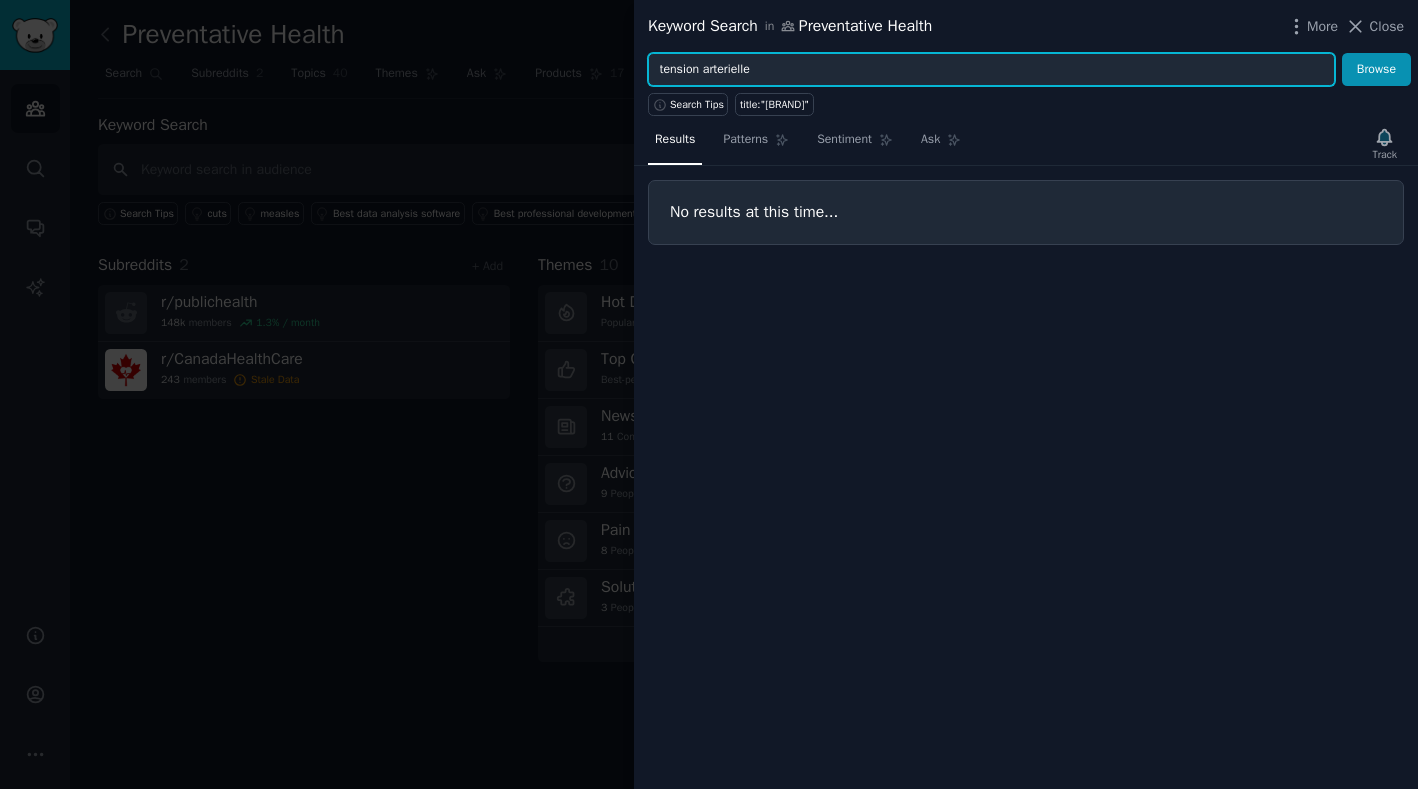 click on "Browse" at bounding box center (1376, 70) 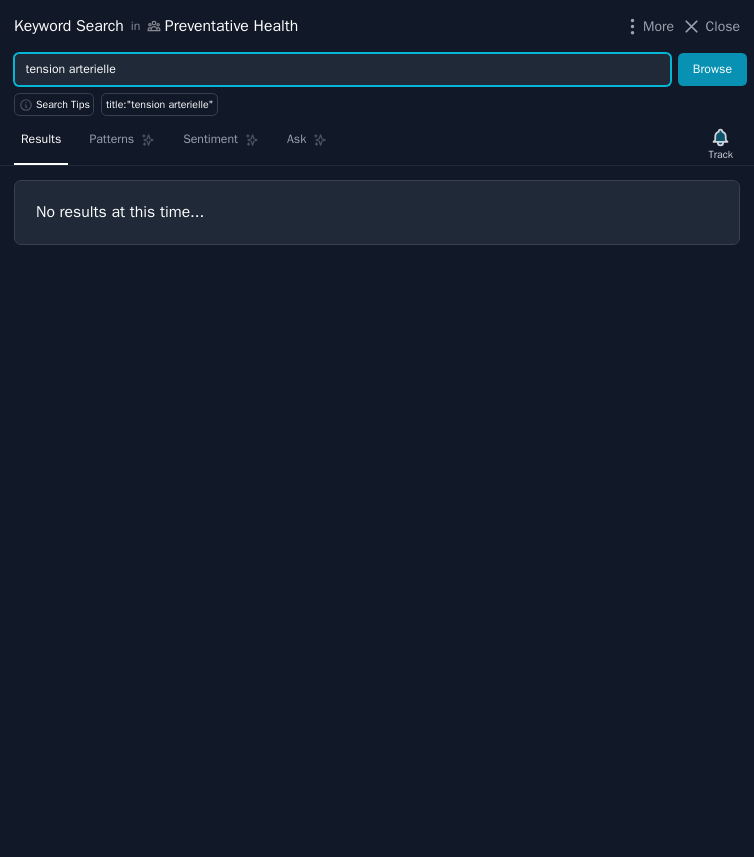 click on "tension arterielle" at bounding box center [342, 70] 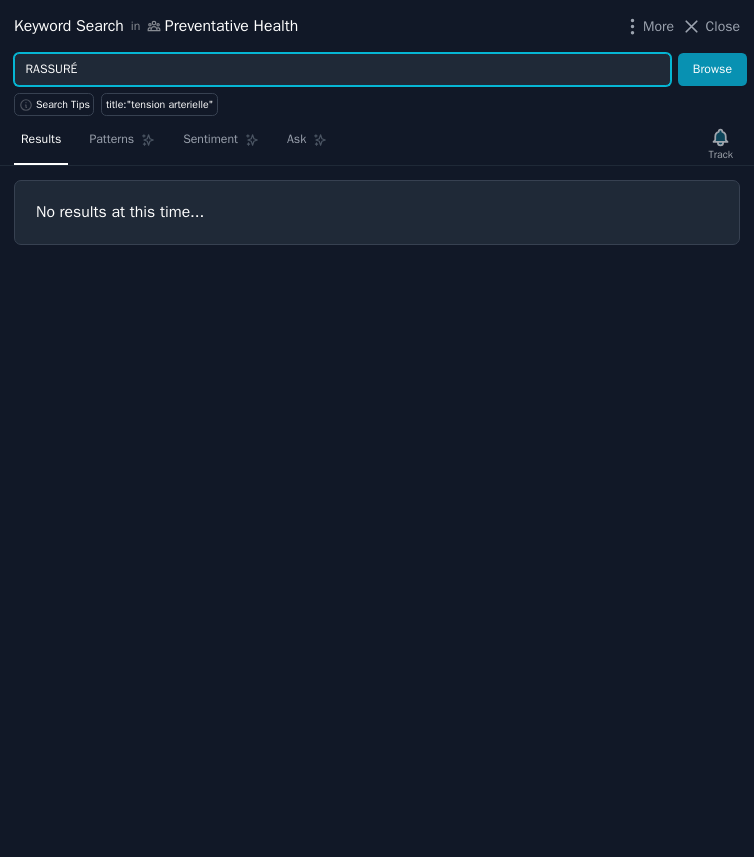 type on "RASSURÉ" 